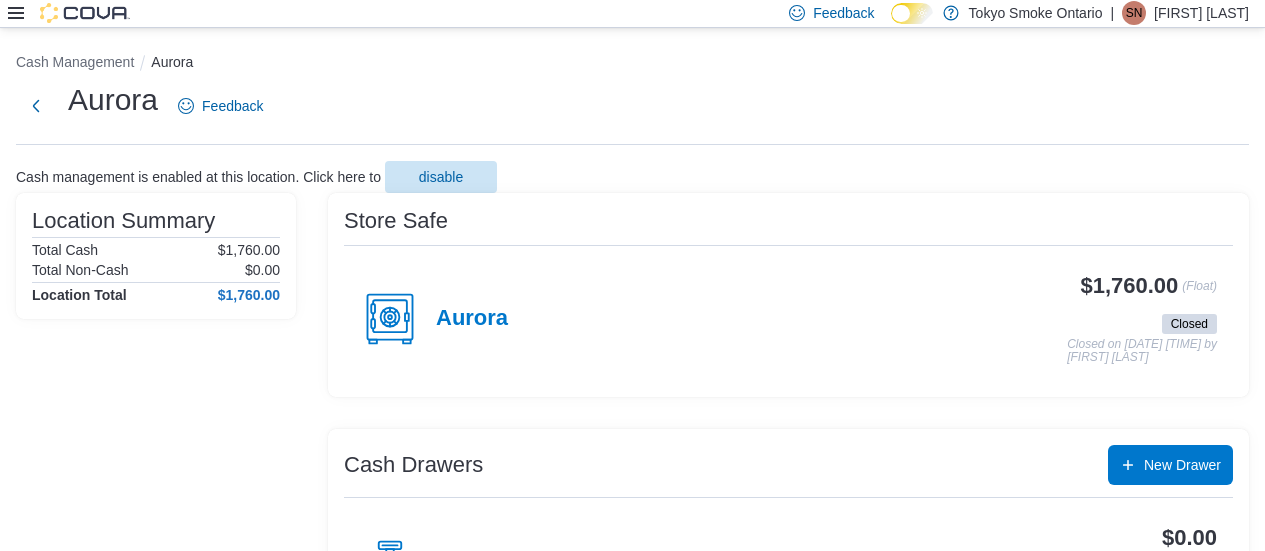 scroll, scrollTop: 13, scrollLeft: 0, axis: vertical 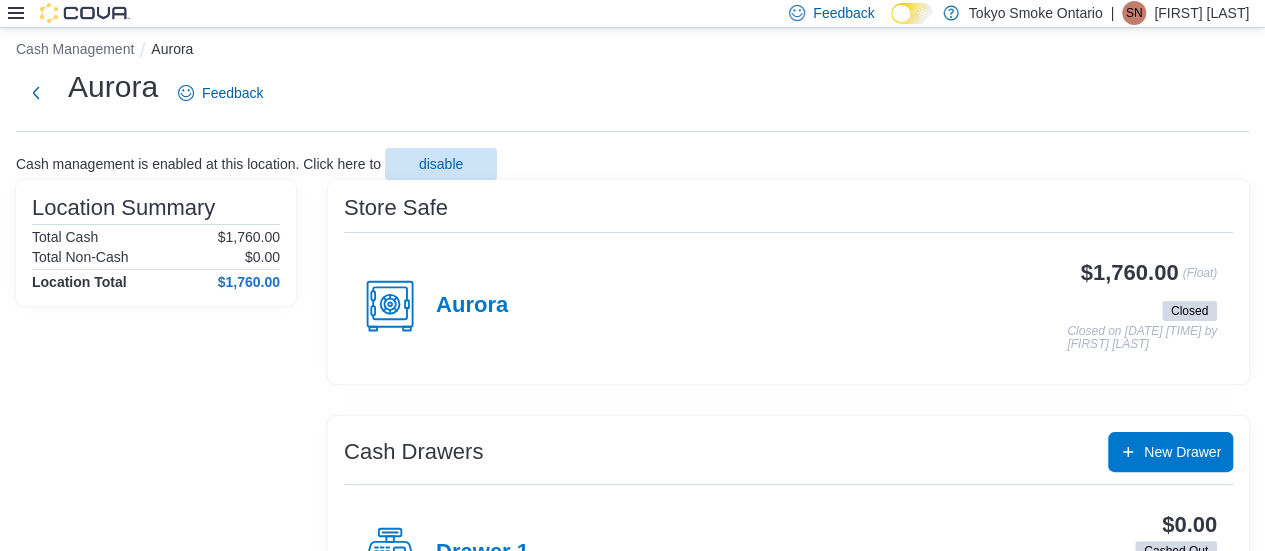 click 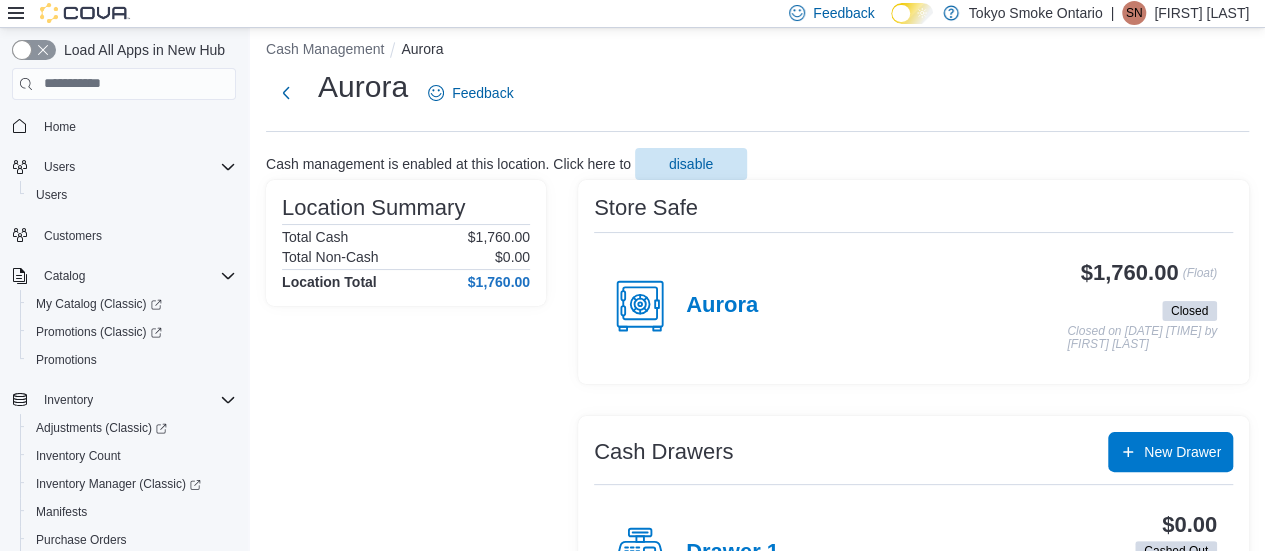 click at bounding box center (85, 13) 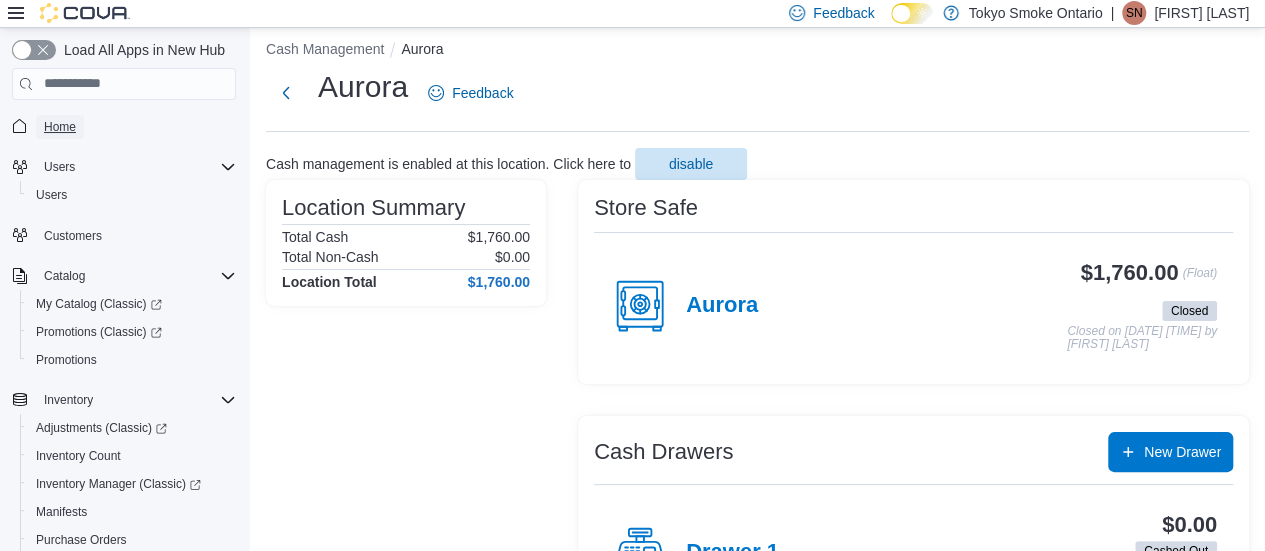 click on "Home" at bounding box center (60, 127) 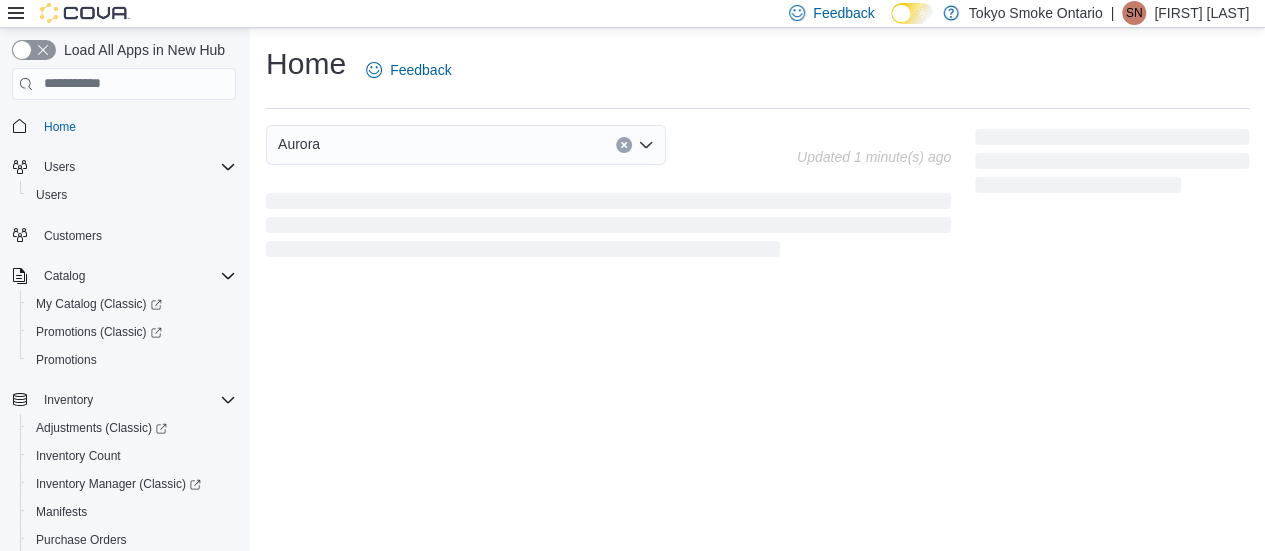 scroll, scrollTop: 0, scrollLeft: 0, axis: both 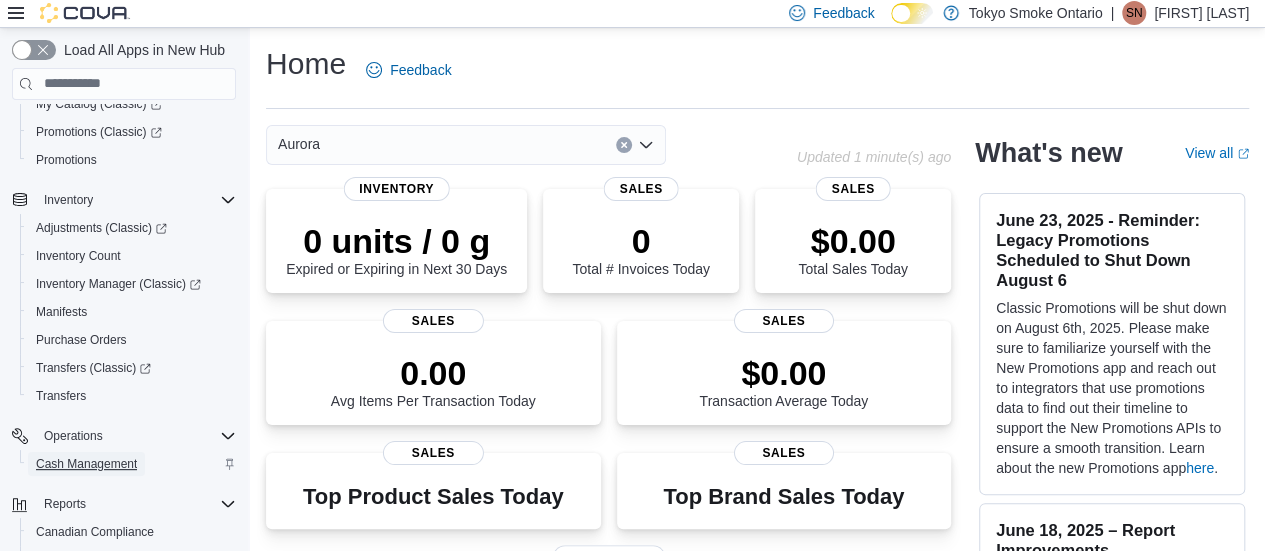click on "Cash Management" at bounding box center (86, 464) 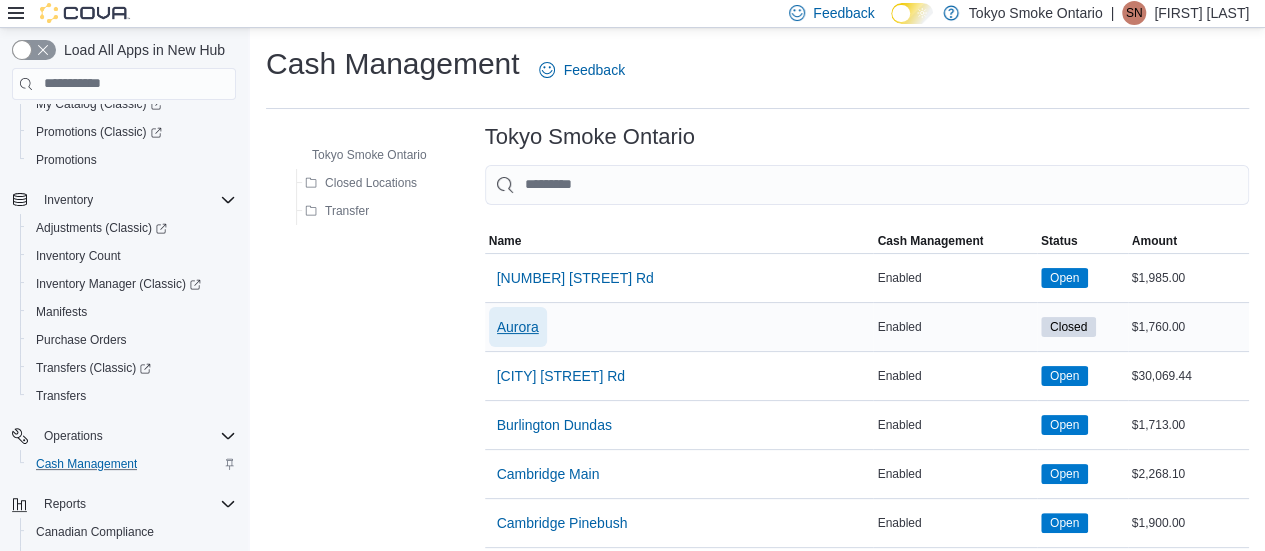 click on "Aurora" at bounding box center [518, 327] 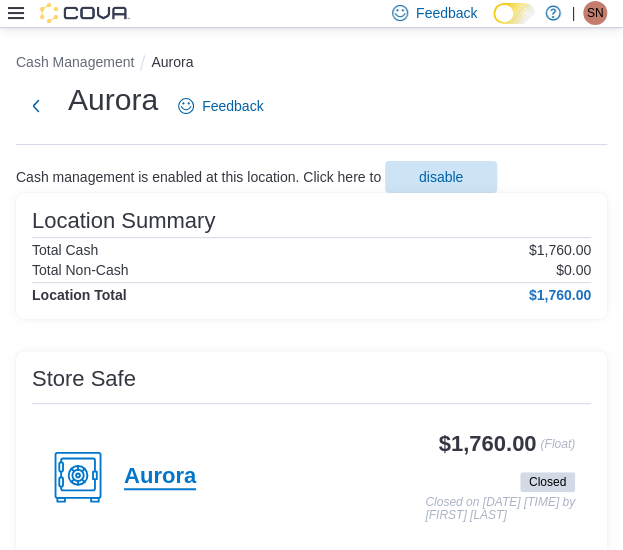 click on "Aurora" at bounding box center [160, 477] 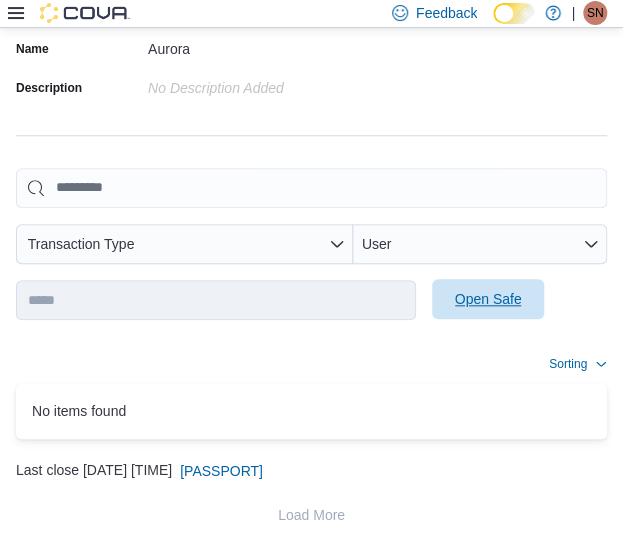 click on "Open Safe" at bounding box center [488, 299] 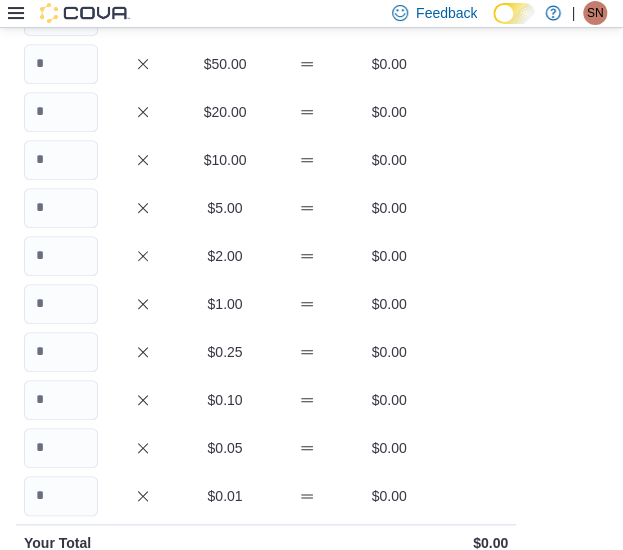 scroll, scrollTop: 0, scrollLeft: 0, axis: both 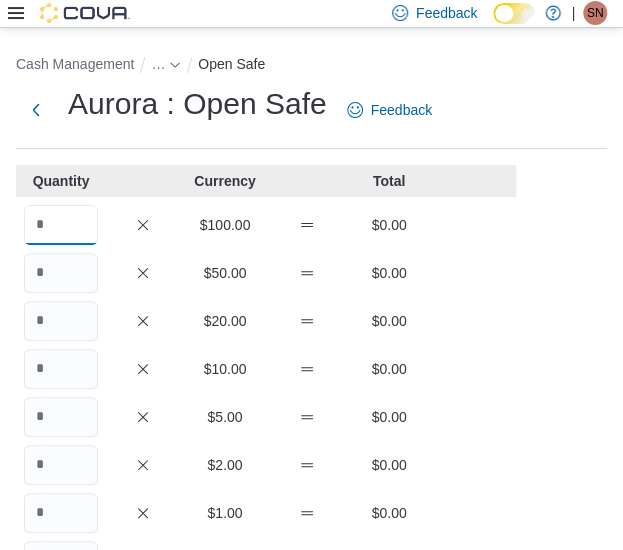 click at bounding box center [61, 225] 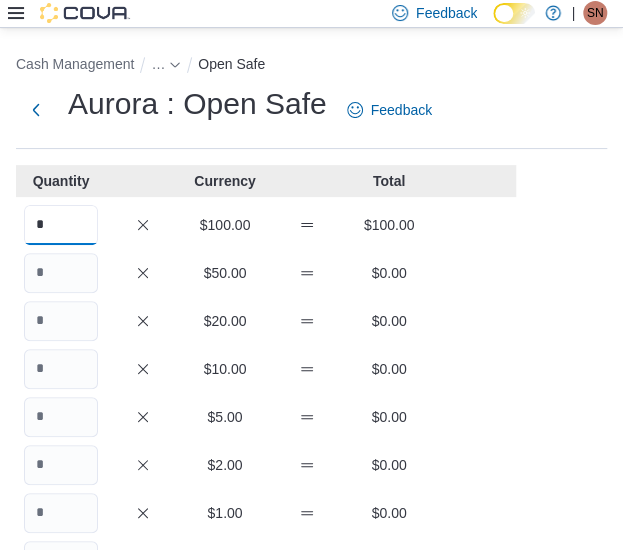 type on "*" 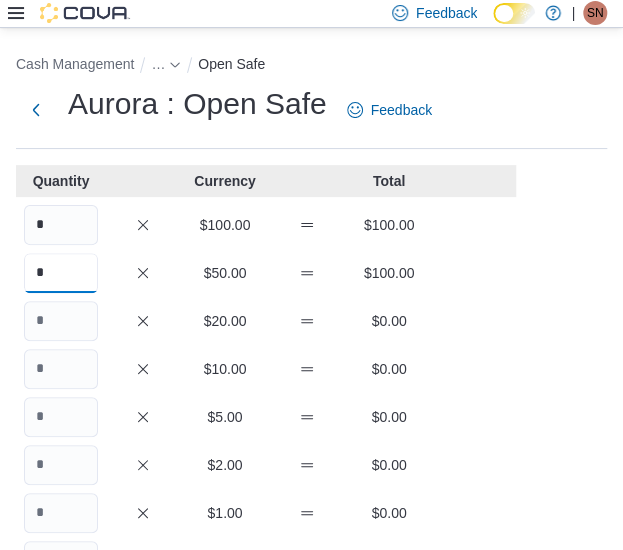 type on "*" 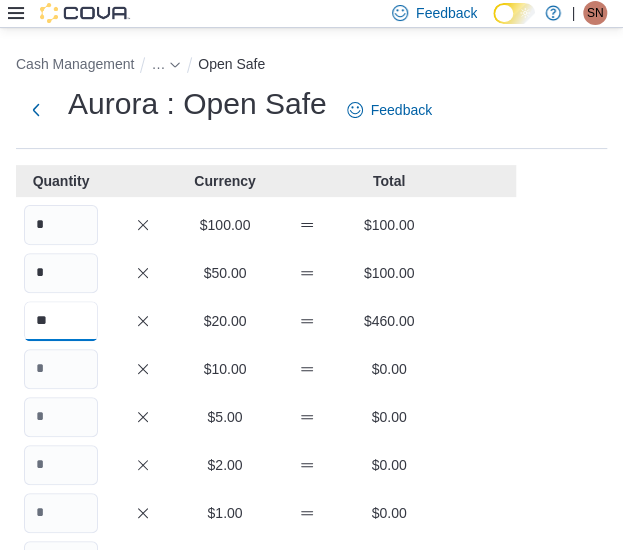 type on "**" 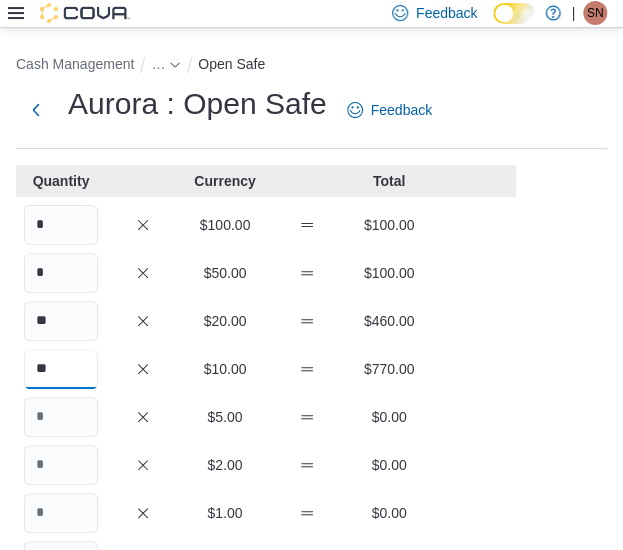type on "**" 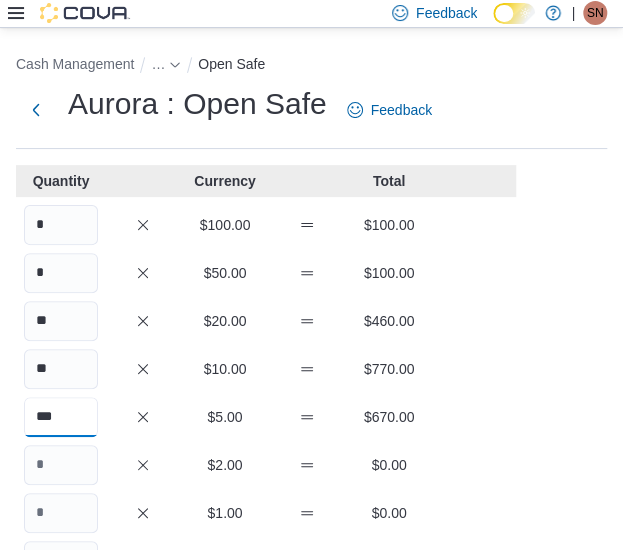 type on "***" 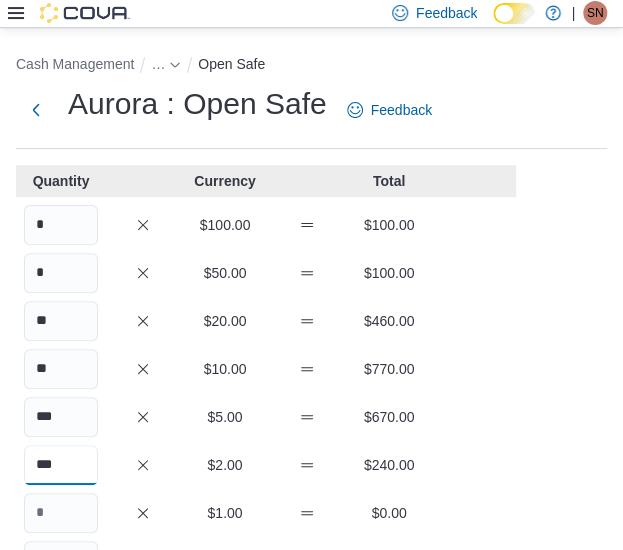 type on "***" 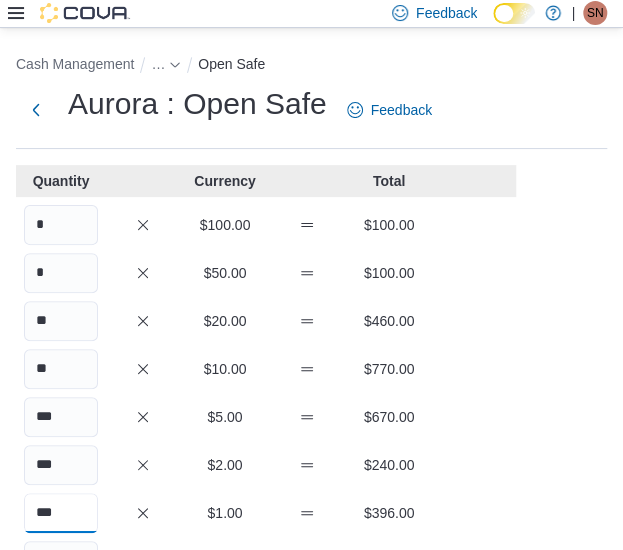 type on "***" 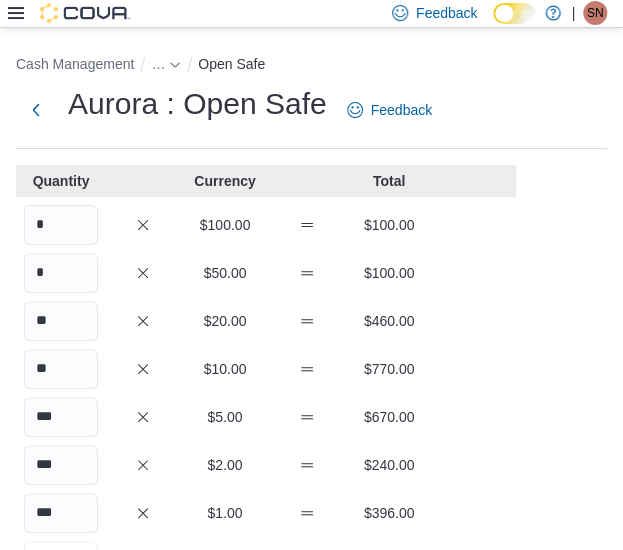 scroll, scrollTop: 30, scrollLeft: 0, axis: vertical 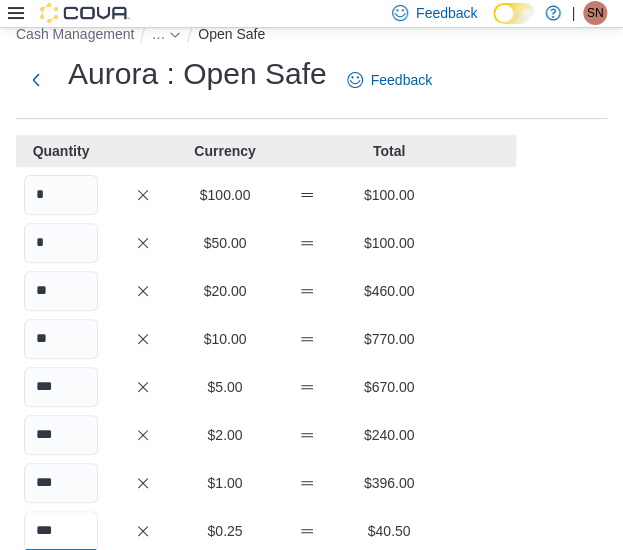 type on "***" 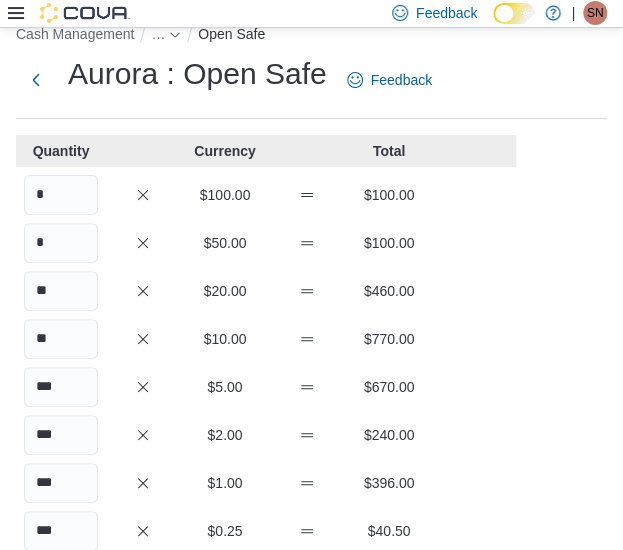 scroll, scrollTop: 333, scrollLeft: 0, axis: vertical 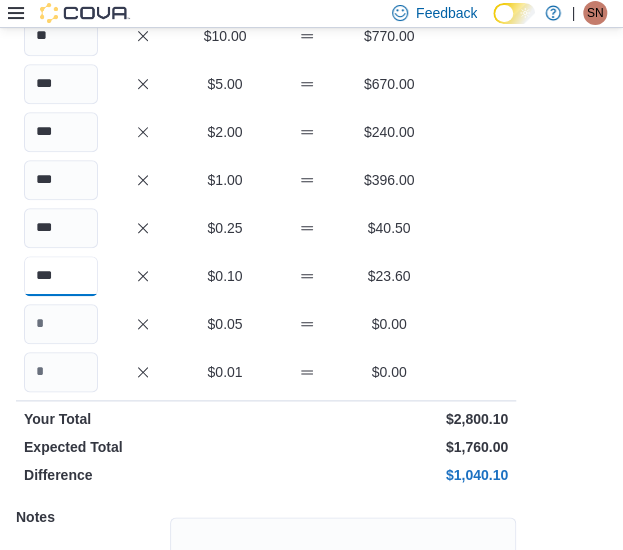 type on "***" 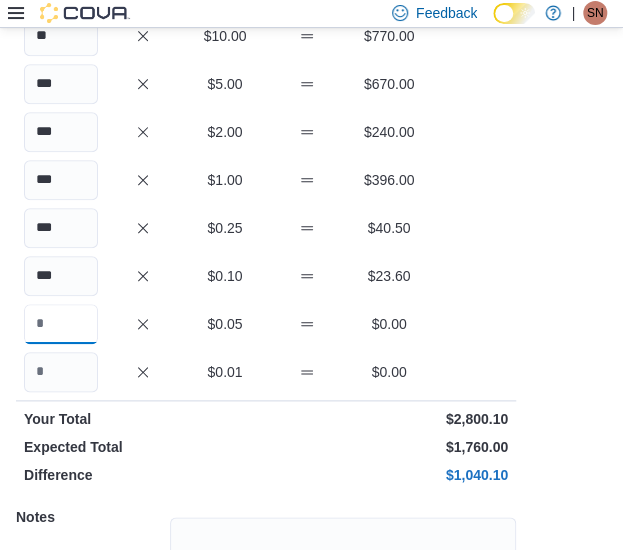 click at bounding box center [61, 324] 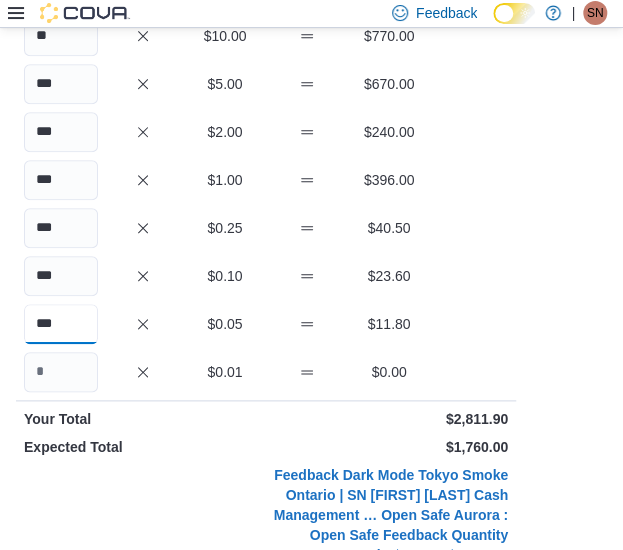 type on "***" 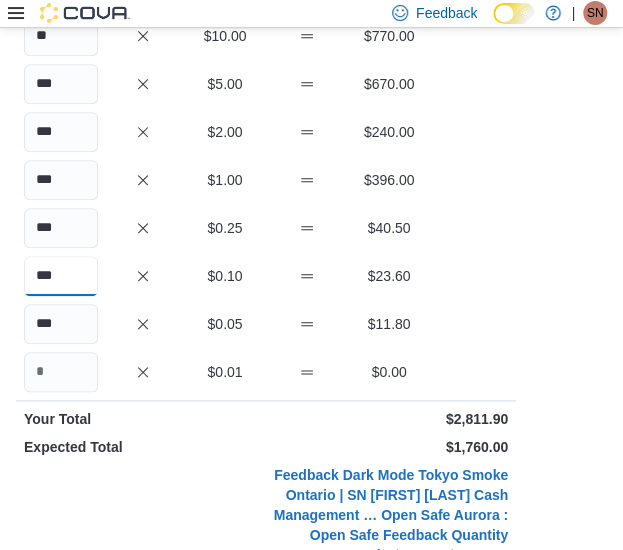 drag, startPoint x: 64, startPoint y: 273, endPoint x: -2, endPoint y: 269, distance: 66.1211 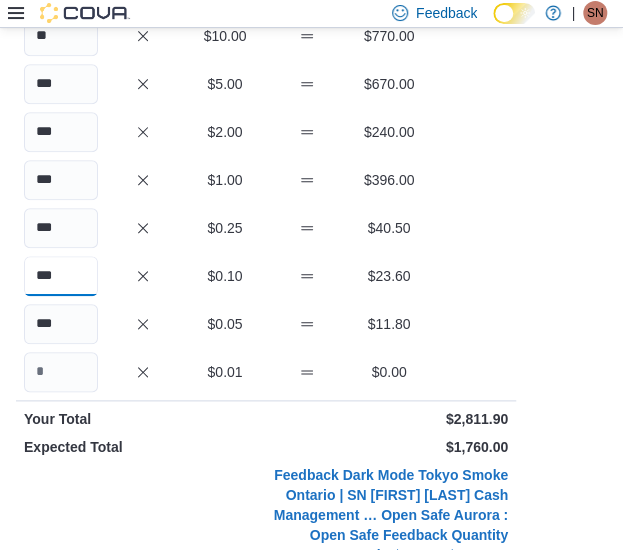click on "Feedback Dark Mode Tokyo Smoke Ontario | SN [FIRST] [LAST] Cash Management …   Open Safe Aurora : Open Safe Feedback   Quantity Currency Total * $100.00 $100.00 * $50.00 $100.00 ** $20.00 $460.00 ** $10.00 $770.00 *** $5.00 $670.00 *** $2.00 $240.00 *** $1.00 $396.00 *** $0.25 $40.50 *** $0.10 $23.60 *** $0.05 $11.80 $0.01 $0.00 Your Total $2,811.90 Expected Total $1,760.00 Difference $1,051.90 Notes Cancel Save" at bounding box center (311, -58) 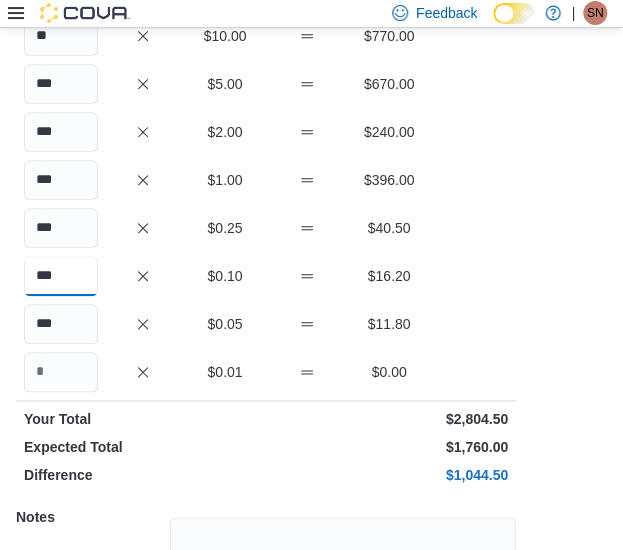 type on "***" 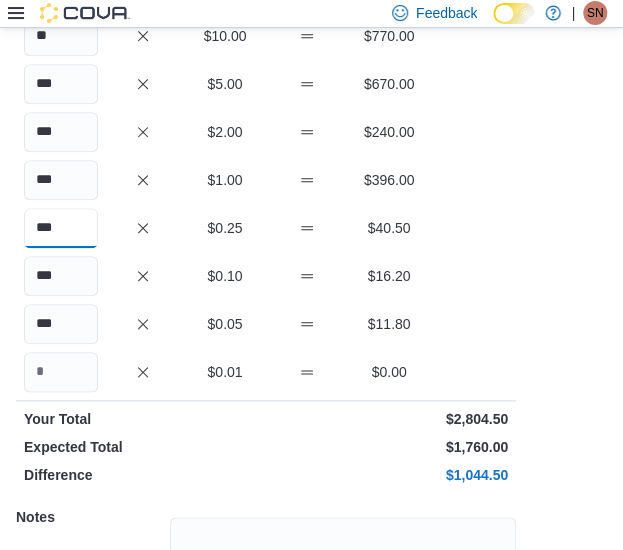 drag, startPoint x: 67, startPoint y: 222, endPoint x: -2, endPoint y: 217, distance: 69.18092 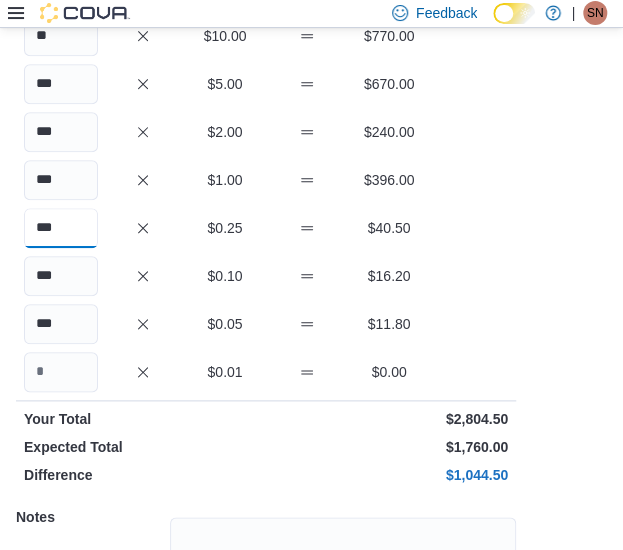 click on "Feedback Dark Mode Tokyo Smoke Ontario | SN [FIRST] [LAST] Cash Management …   Open Safe Aurora : Open Safe Feedback   Quantity Currency Total * $100.00 $100.00 * $50.00 $100.00 ** $20.00 $460.00 ** $10.00 $770.00 *** $5.00 $670.00 *** $2.00 $240.00 *** $1.00 $396.00 *** $0.25 $40.50 *** $0.10 $23.60 *** $0.05 $11.80 $0.01 $0.00 Your Total $2,811.90 Expected Total $1,760.00 Difference $1,051.90 Notes Cancel Save" at bounding box center (311, -58) 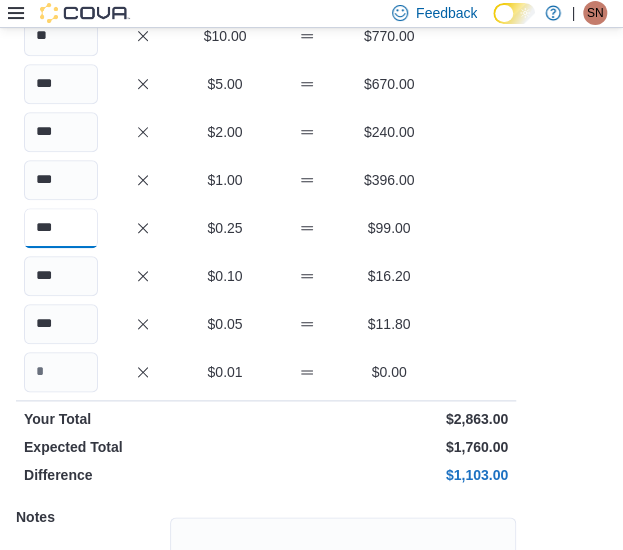type on "***" 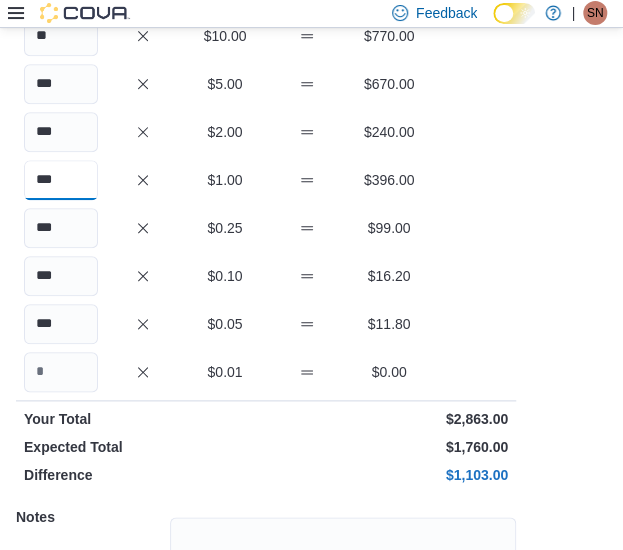drag, startPoint x: 72, startPoint y: 165, endPoint x: -2, endPoint y: 173, distance: 74.431175 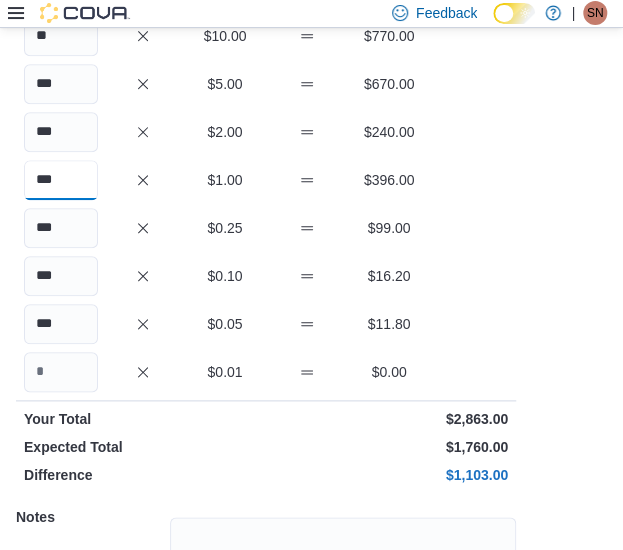 click on "Feedback Dark Mode Tokyo Smoke Ontario | SN [FIRST] [LAST] Cash Management …   Open Safe Aurora : Open Safe Feedback   Quantity Currency Total * $100.00 $100.00 * $50.00 $100.00 ** $20.00 $460.00 ** $10.00 $770.00 *** $5.00 $670.00 *** $2.00 $240.00 *** $1.00 $396.00 *** $0.25 $99.00 *** $0.10 $16.20 *** $0.05 $11.80 $0.01 $0.00 Your Total $2,863.00 Expected Total $1,760.00 Difference $1,103.00 Notes Cancel Save" at bounding box center (311, -58) 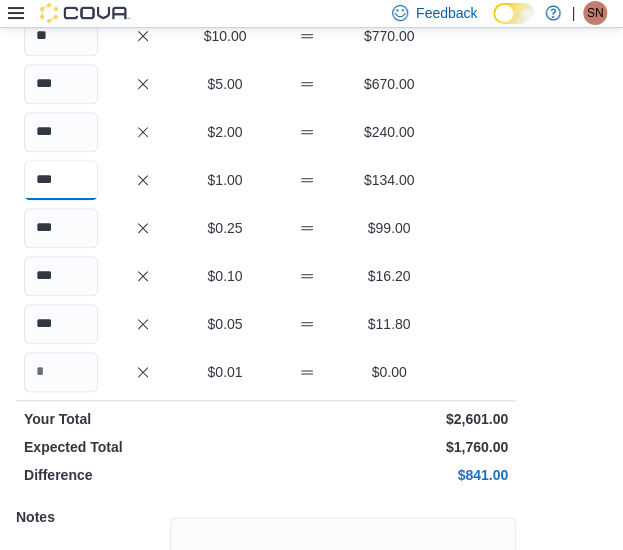 type on "***" 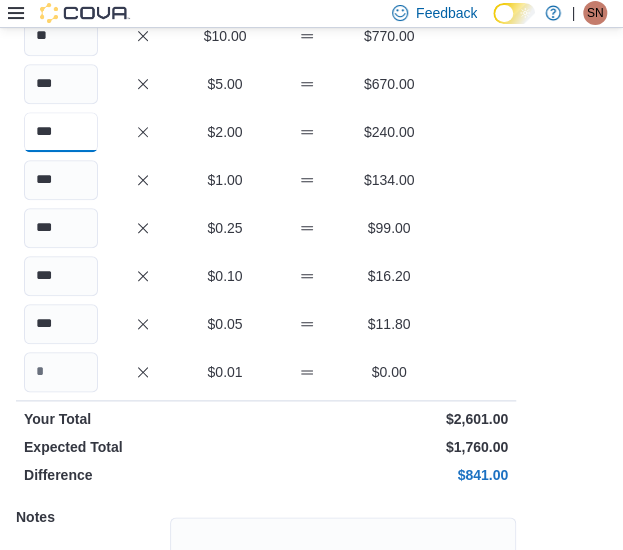 drag, startPoint x: 81, startPoint y: 136, endPoint x: -2, endPoint y: 119, distance: 84.723076 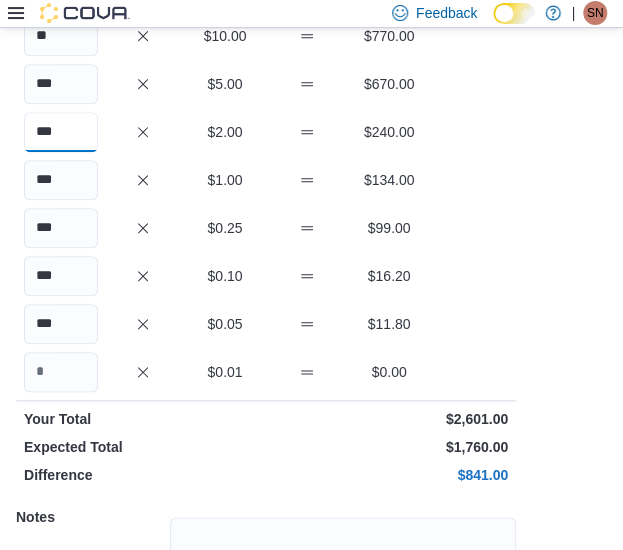 click on "Feedback Dark Mode Tokyo Smoke Ontario | SN [FIRST] [LAST] Cash Management …   Open Safe Aurora : Open Safe Feedback   Quantity Currency Total * $100.00 $100.00 * $50.00 $100.00 ** $20.00 $460.00 ** $10.00 $770.00 *** $5.00 $670.00 *** $2.00 $240.00 *** $1.00 $396.00 *** $0.25 $40.50 *** $0.10 $16.20 *** $0.05 $11.80 $0.01 $0.00 Your Total $2,804.50 Expected Total $1,760.00 Difference $1,044.50 Notes Cancel Save" at bounding box center [311, -58] 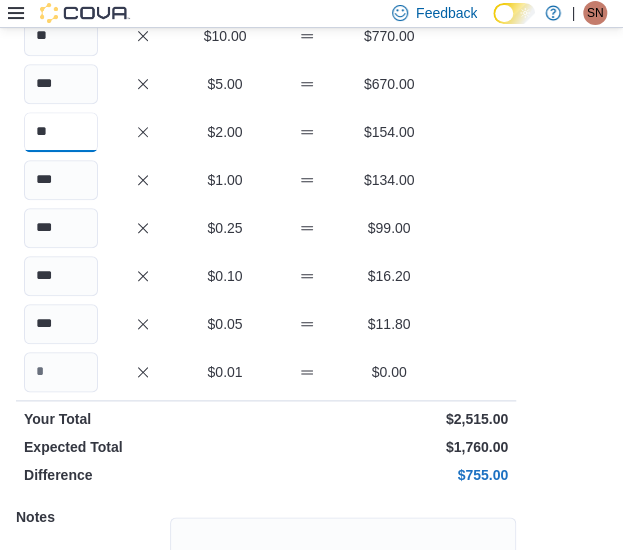 type on "**" 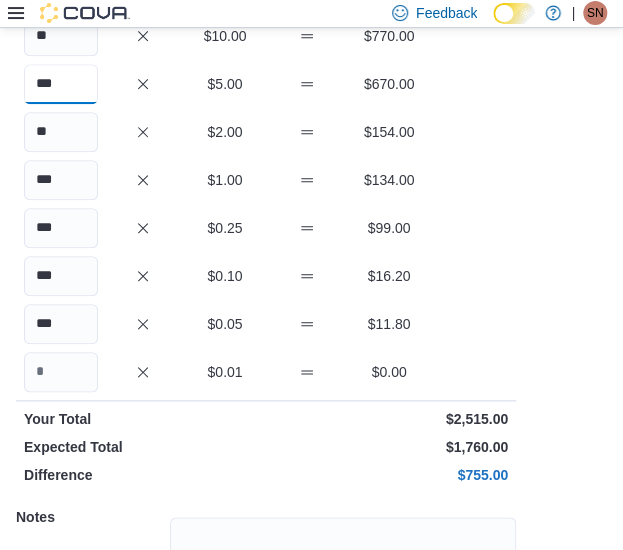 drag, startPoint x: 77, startPoint y: 84, endPoint x: -2, endPoint y: 65, distance: 81.25269 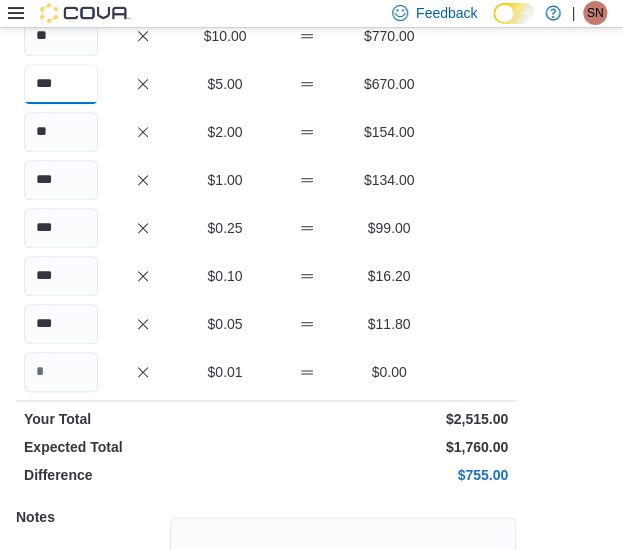 click on "Feedback Dark Mode Tokyo Smoke Ontario | SN [FIRST] [LAST] Cash Management …   Open Safe Aurora : Open Safe Feedback   Quantity Currency Total * $100.00 $100.00 * $50.00 $100.00 ** $20.00 $460.00 ** $10.00 $770.00 *** $5.00 $670.00 ** $2.00 $154.00 *** $1.00 $134.00 *** $0.25 $99.00 *** $0.10 $16.20 *** $0.05 $11.80 $0.01 $0.00 Your Total $2,515.00 Expected Total $1,760.00 Difference $755.00 Notes Cancel Save" at bounding box center (311, -58) 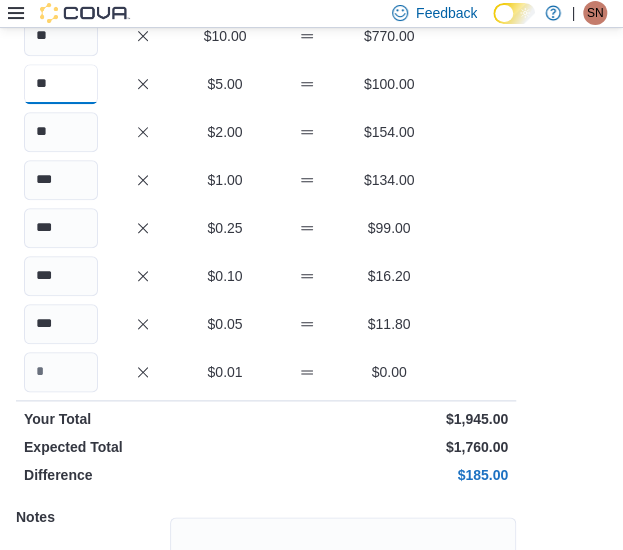 type on "**" 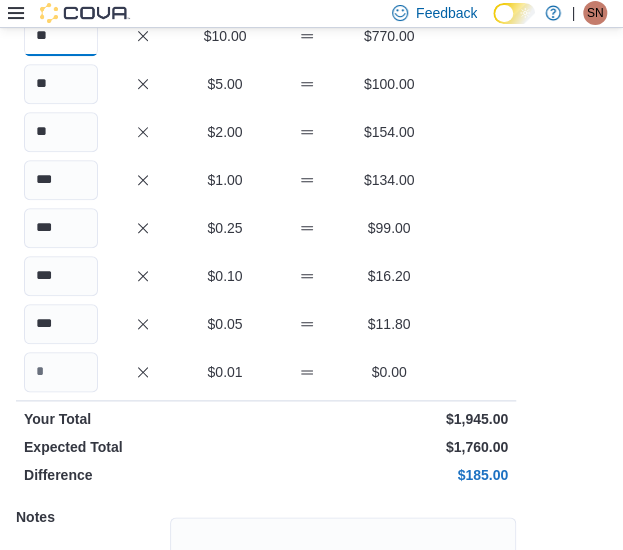 drag, startPoint x: 78, startPoint y: 41, endPoint x: -2, endPoint y: 35, distance: 80.224686 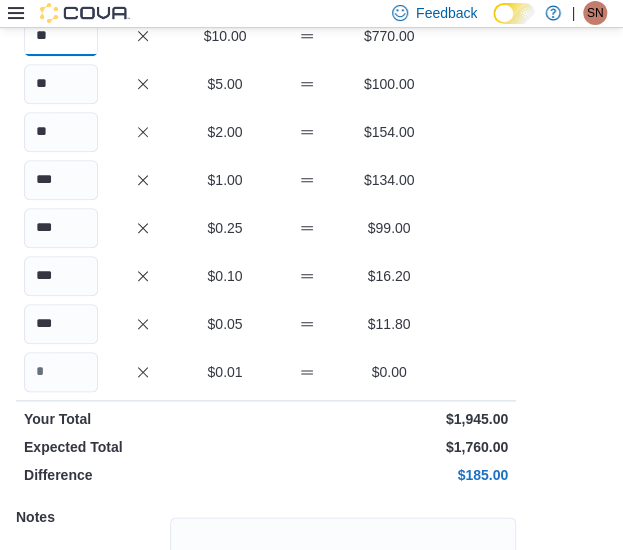 click on "Feedback Dark Mode Tokyo Smoke Ontario | SN [FIRST] [LAST] Cash Management …   Open Safe Aurora : Open Safe Feedback   Quantity Currency Total * $100.00 $100.00 * $50.00 $100.00 ** $20.00 $460.00 ** $5.00 $100.00 ** $2.00 $154.00 *** $1.00 $134.00 *** $0.25 $99.00 *** $0.10 $16.20 *** $0.05 $11.80 $0.01 $0.00 Your Total $1,945.00 Expected Total $1,760.00 Difference $185.00 Notes Cancel Save" at bounding box center [311, -58] 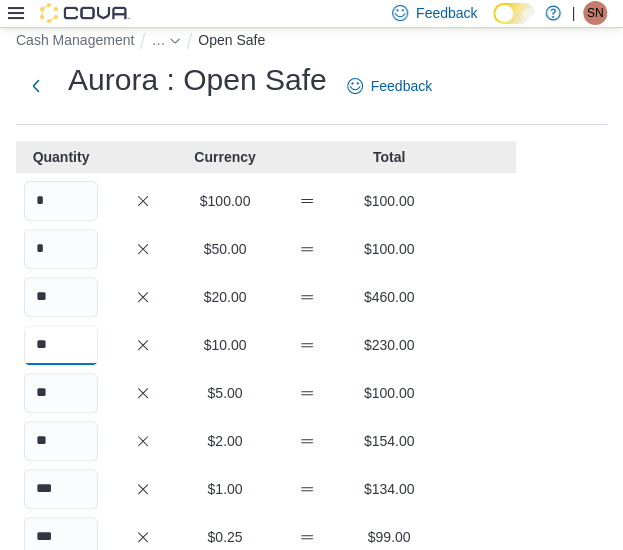 scroll, scrollTop: 0, scrollLeft: 0, axis: both 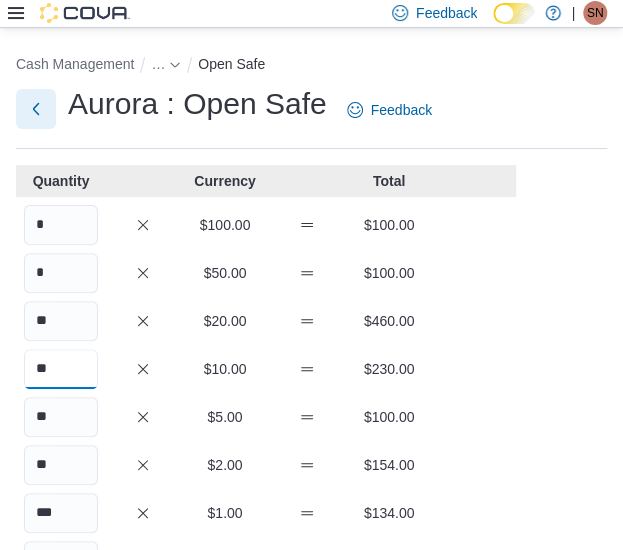 type on "**" 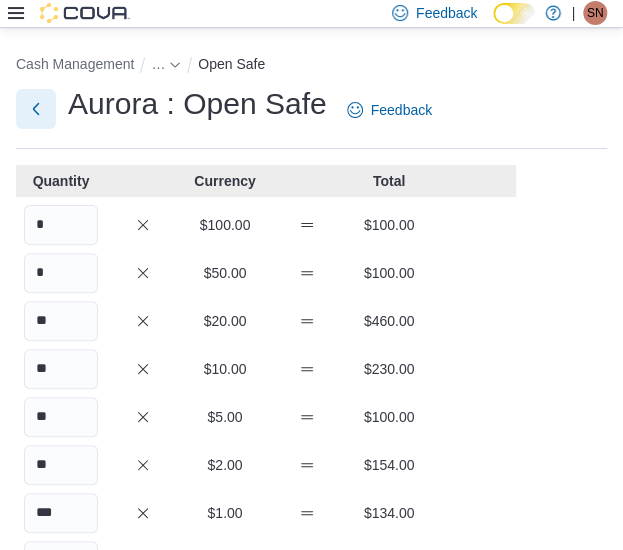 click at bounding box center (36, 109) 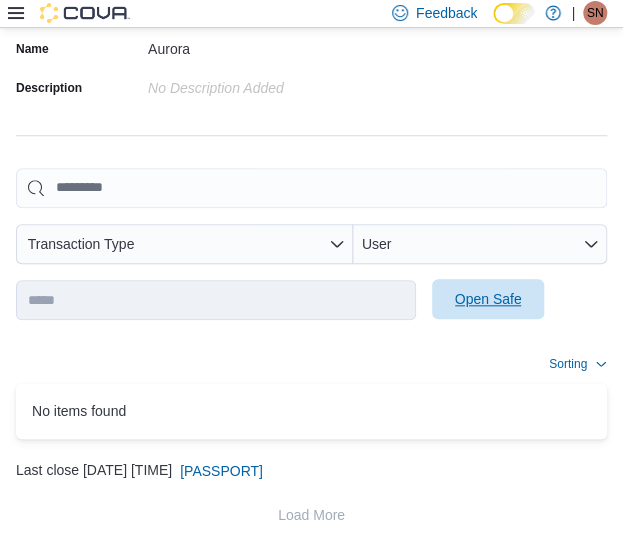 click on "Open Safe" at bounding box center [488, 299] 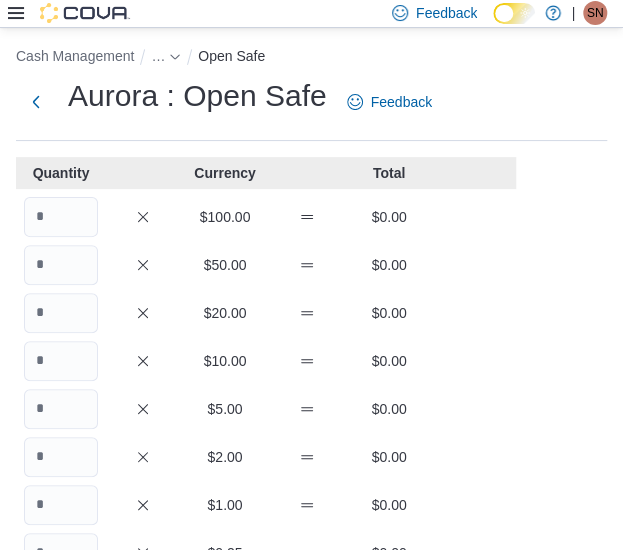 scroll, scrollTop: 0, scrollLeft: 0, axis: both 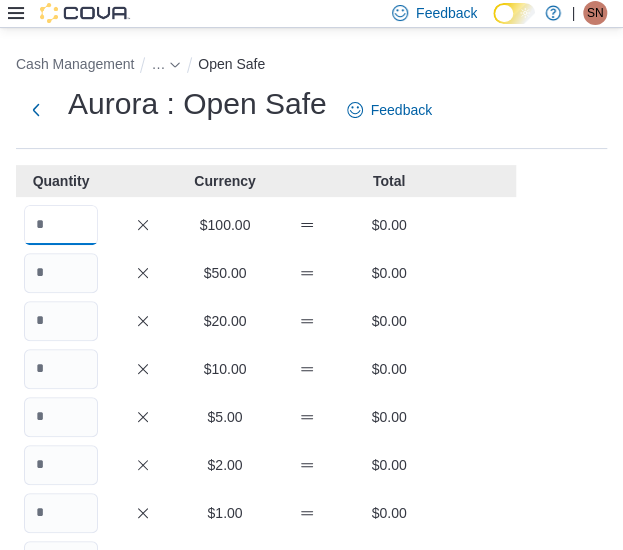 click at bounding box center (61, 225) 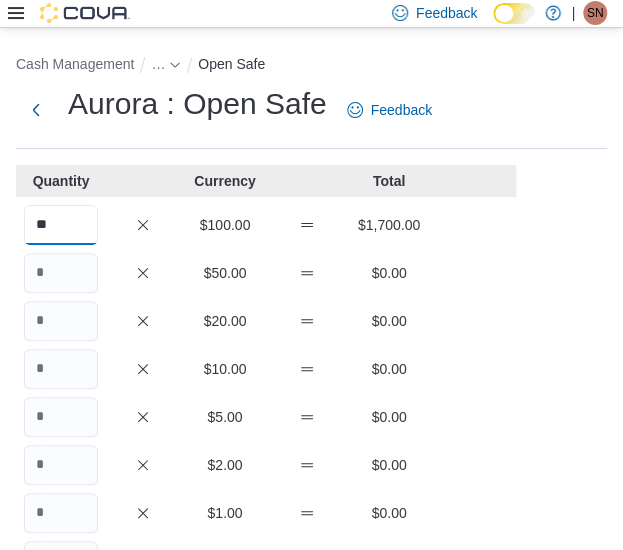 type on "**" 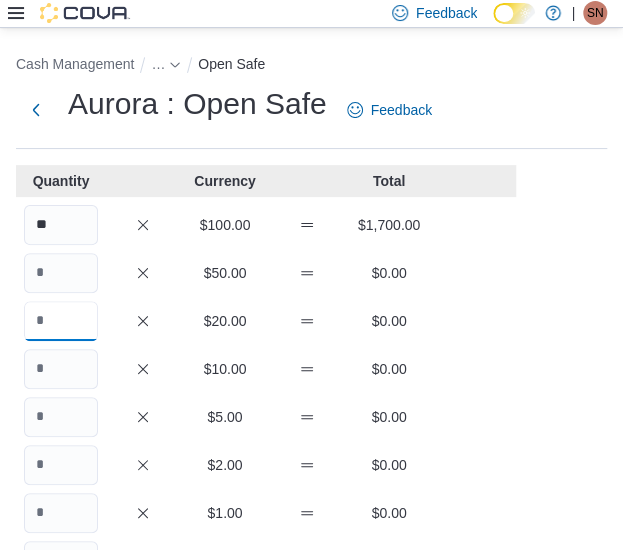 click at bounding box center [61, 321] 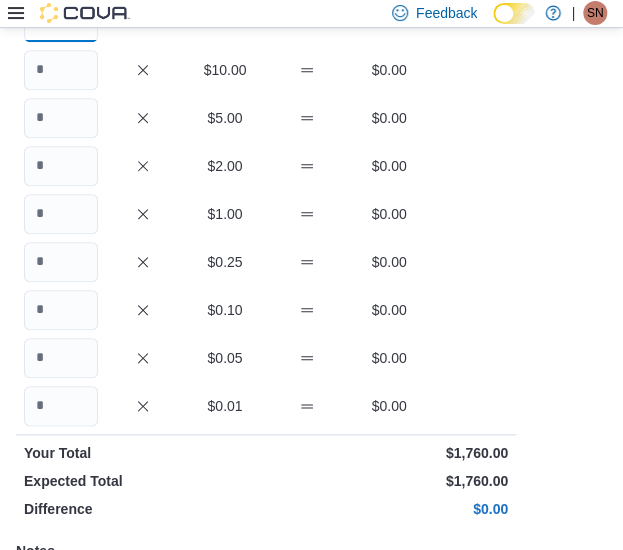 scroll, scrollTop: 524, scrollLeft: 0, axis: vertical 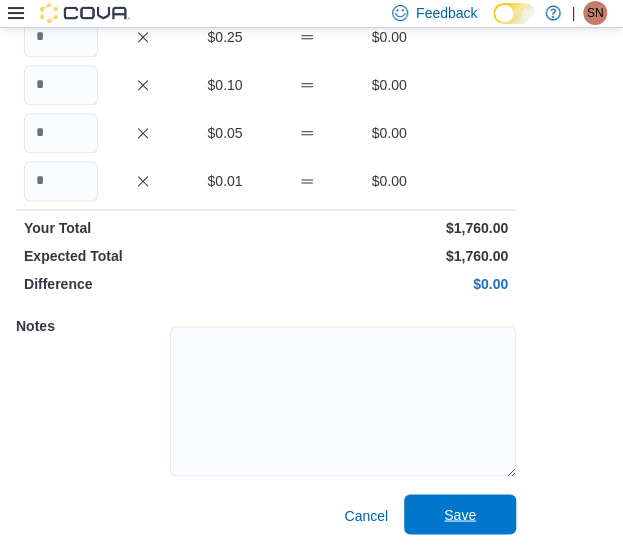 type on "*" 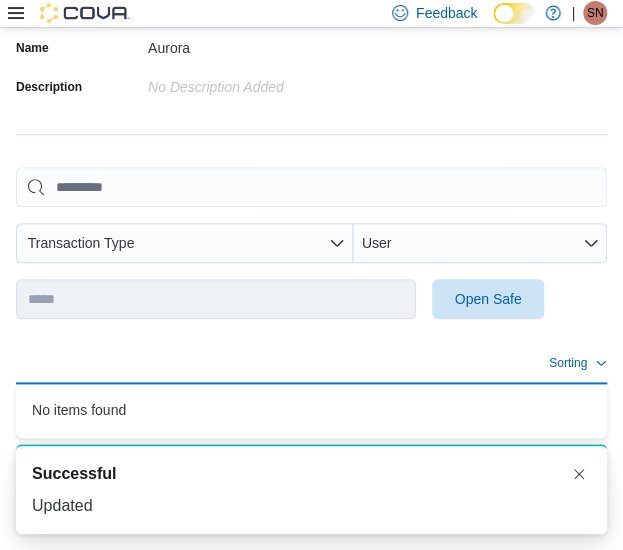 scroll, scrollTop: 380, scrollLeft: 0, axis: vertical 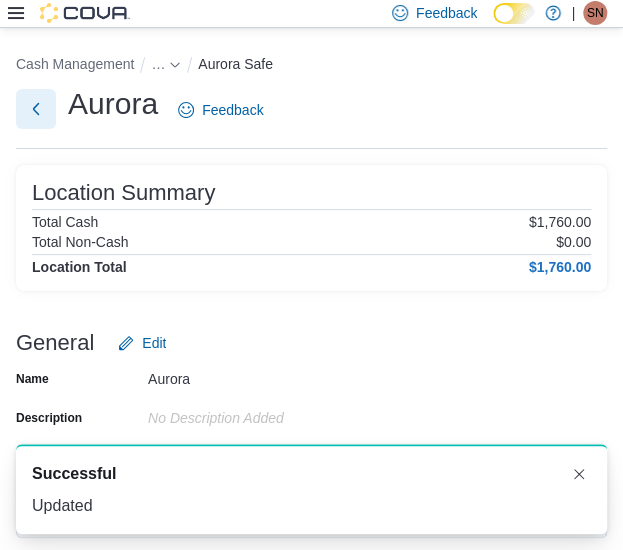 click at bounding box center [36, 109] 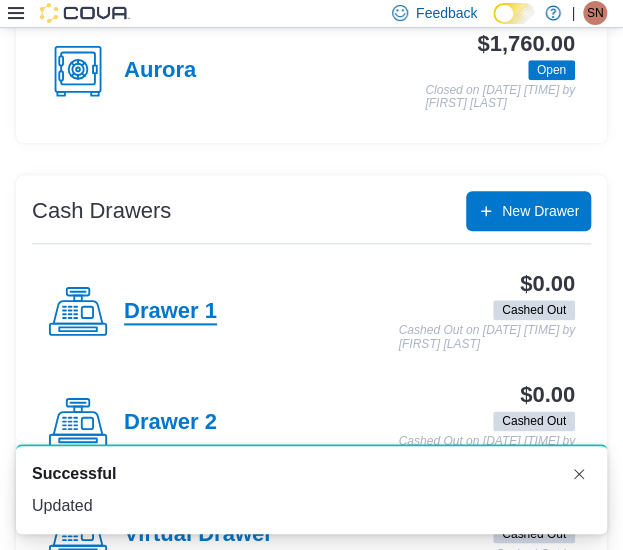 click on "Drawer 1" at bounding box center [170, 312] 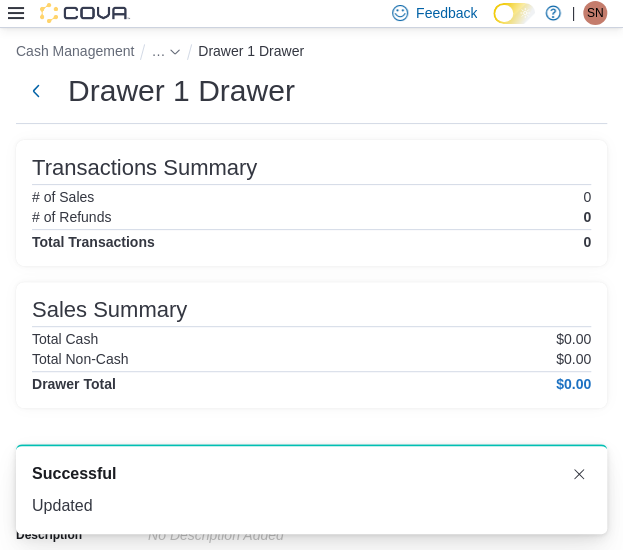 scroll, scrollTop: 400, scrollLeft: 0, axis: vertical 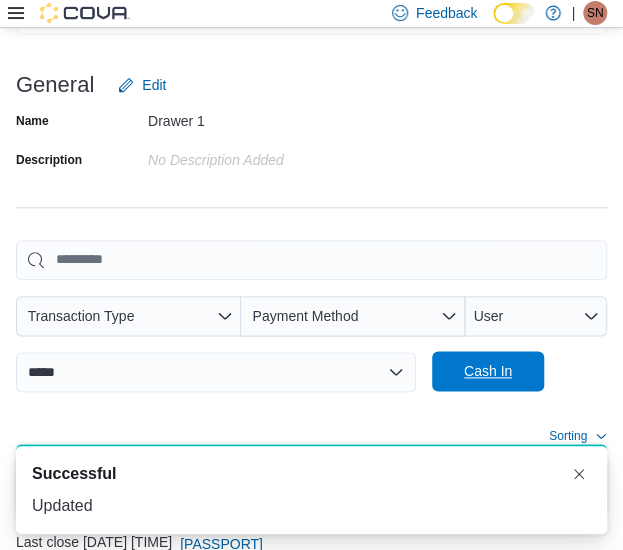 click on "Cash In" at bounding box center [488, 371] 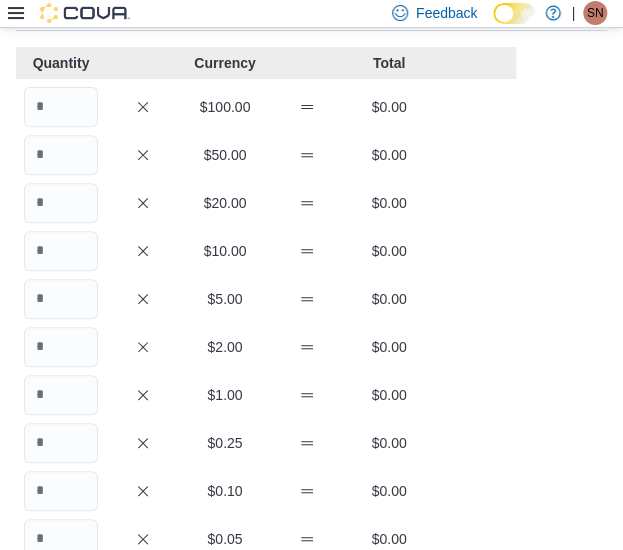scroll, scrollTop: 0, scrollLeft: 0, axis: both 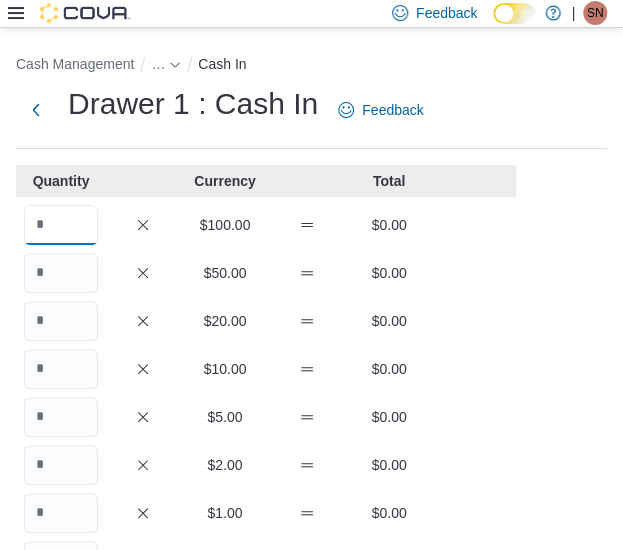 click at bounding box center (61, 225) 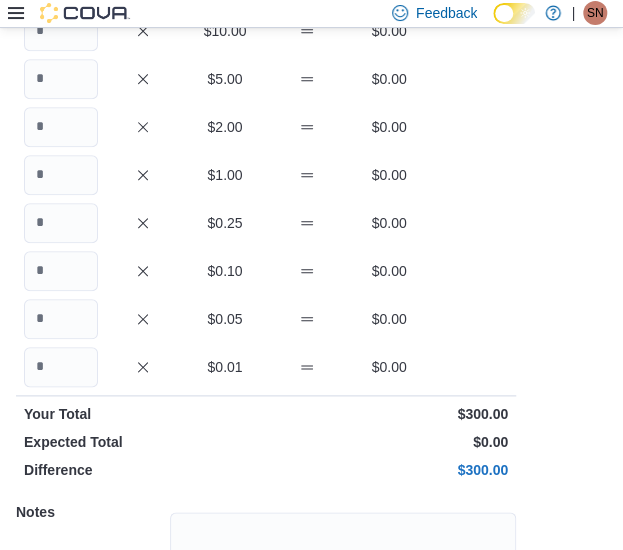 scroll, scrollTop: 524, scrollLeft: 0, axis: vertical 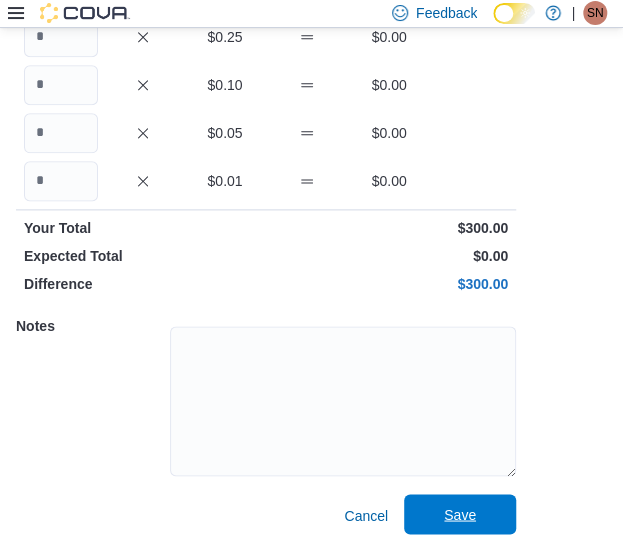 type on "*" 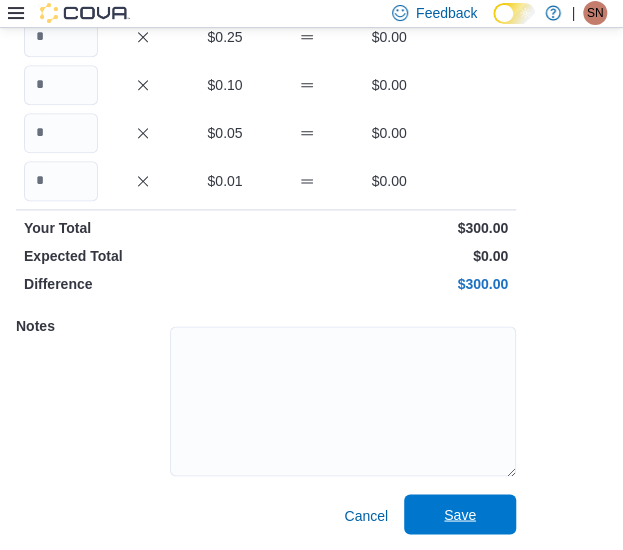 click on "Save" at bounding box center (460, 514) 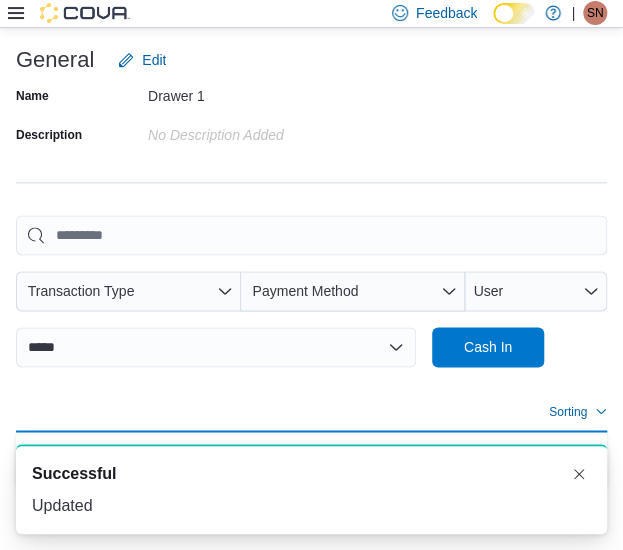 scroll, scrollTop: 572, scrollLeft: 0, axis: vertical 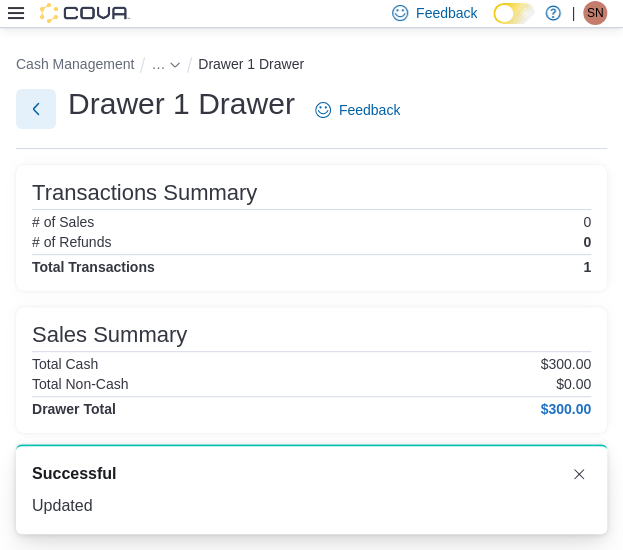 click at bounding box center (36, 109) 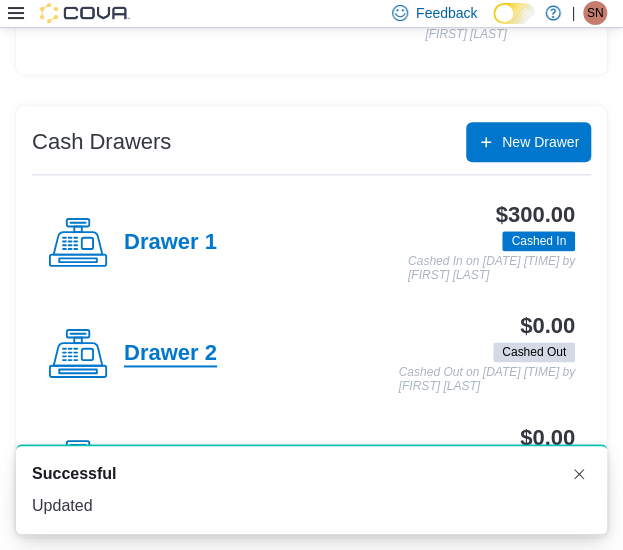 click on "Drawer 2" at bounding box center [170, 354] 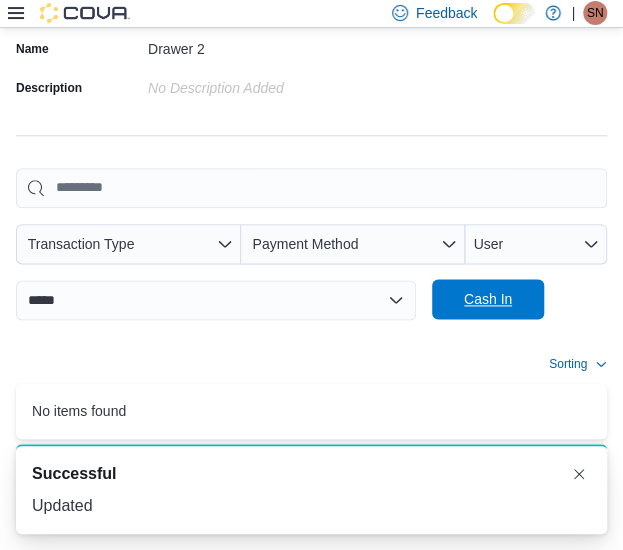 click on "Cash In" at bounding box center [488, 299] 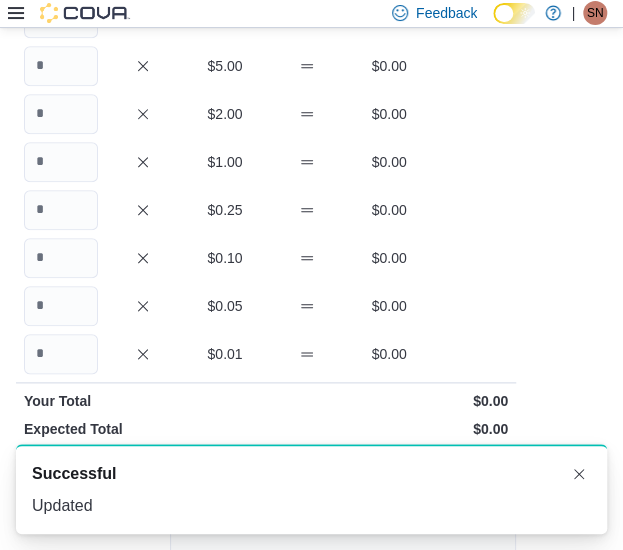 scroll, scrollTop: 0, scrollLeft: 0, axis: both 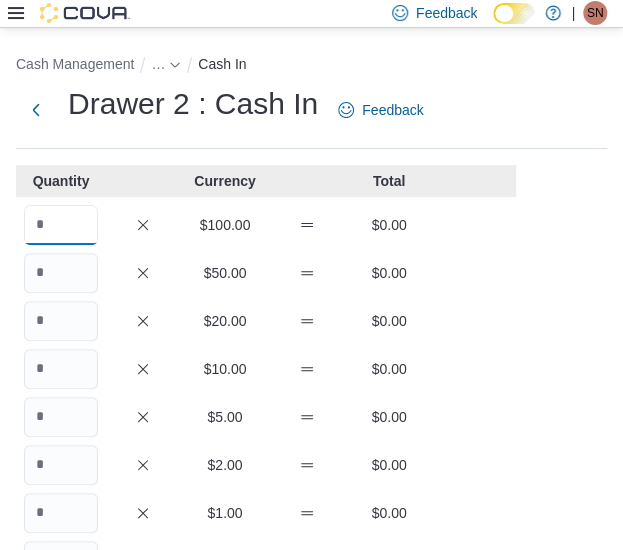 click at bounding box center (61, 225) 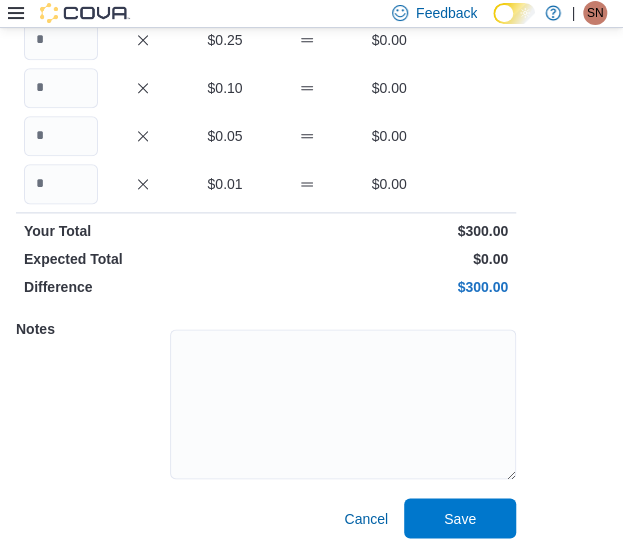 scroll, scrollTop: 524, scrollLeft: 0, axis: vertical 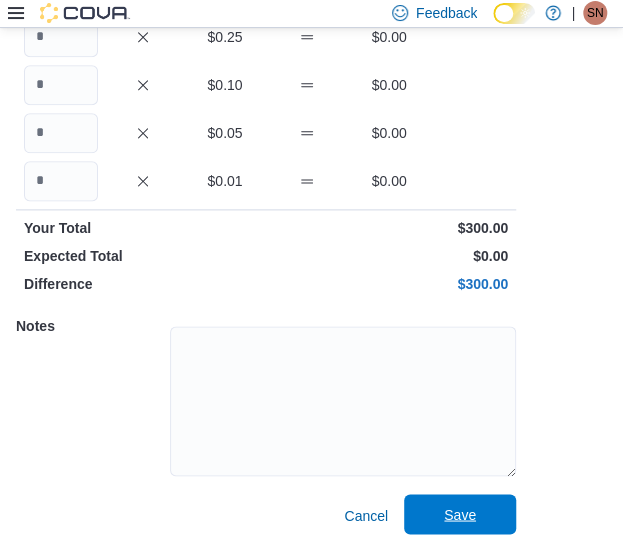 type on "*" 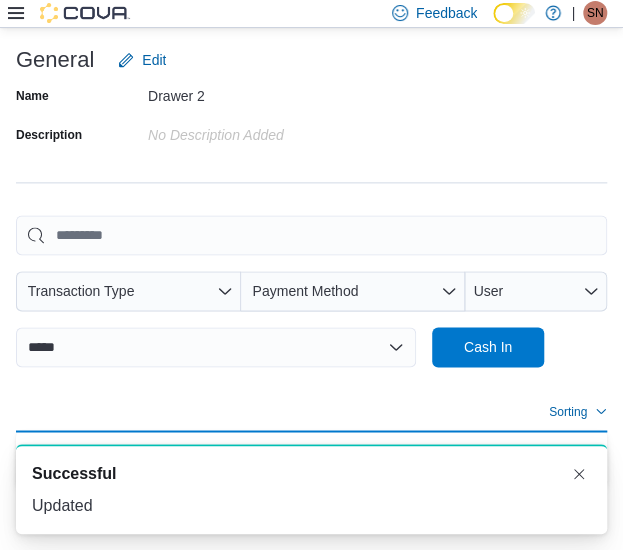 scroll, scrollTop: 572, scrollLeft: 0, axis: vertical 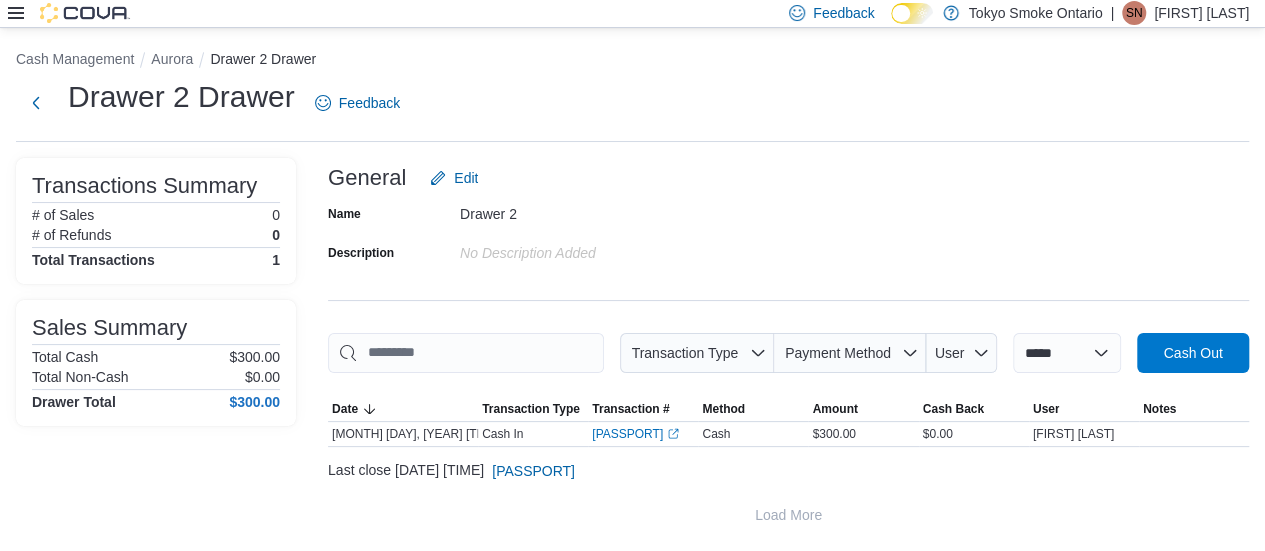 click 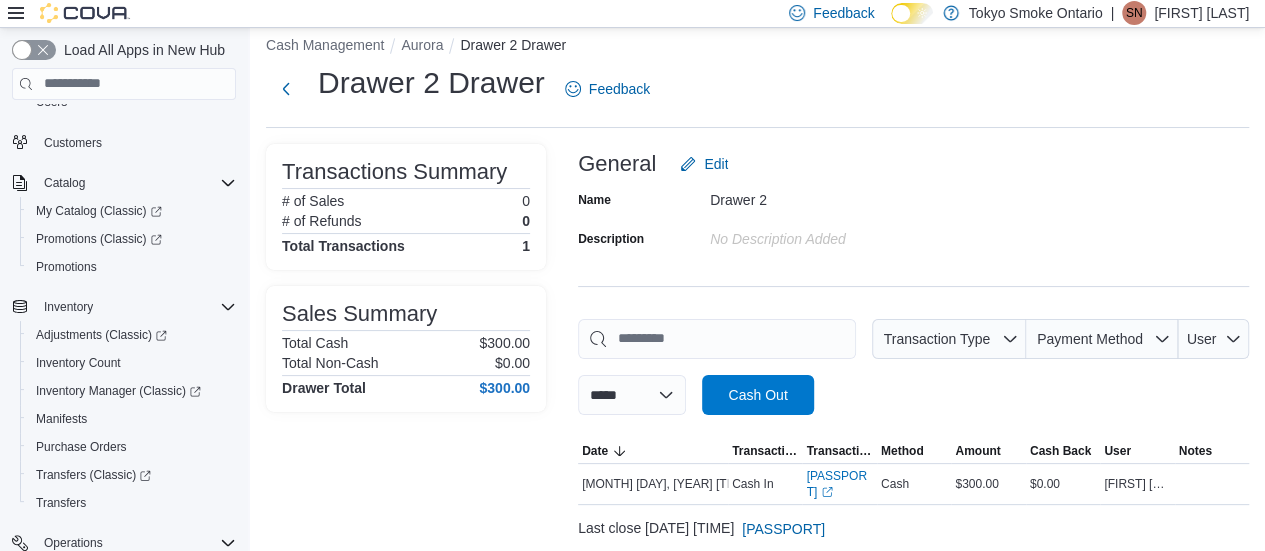 scroll, scrollTop: 328, scrollLeft: 0, axis: vertical 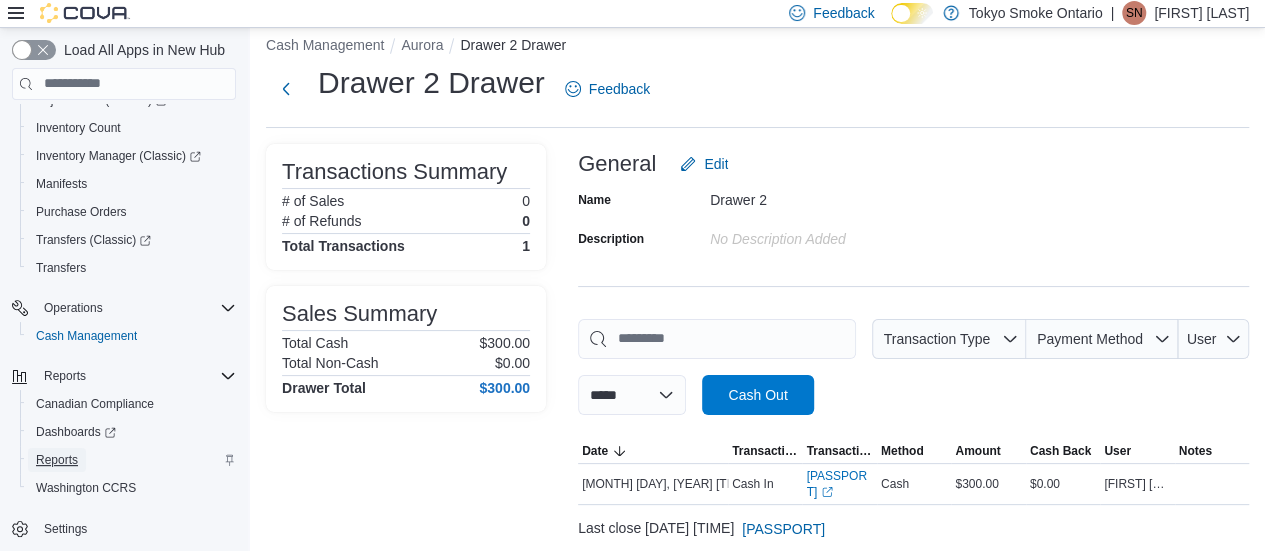 click on "Reports" at bounding box center [57, 460] 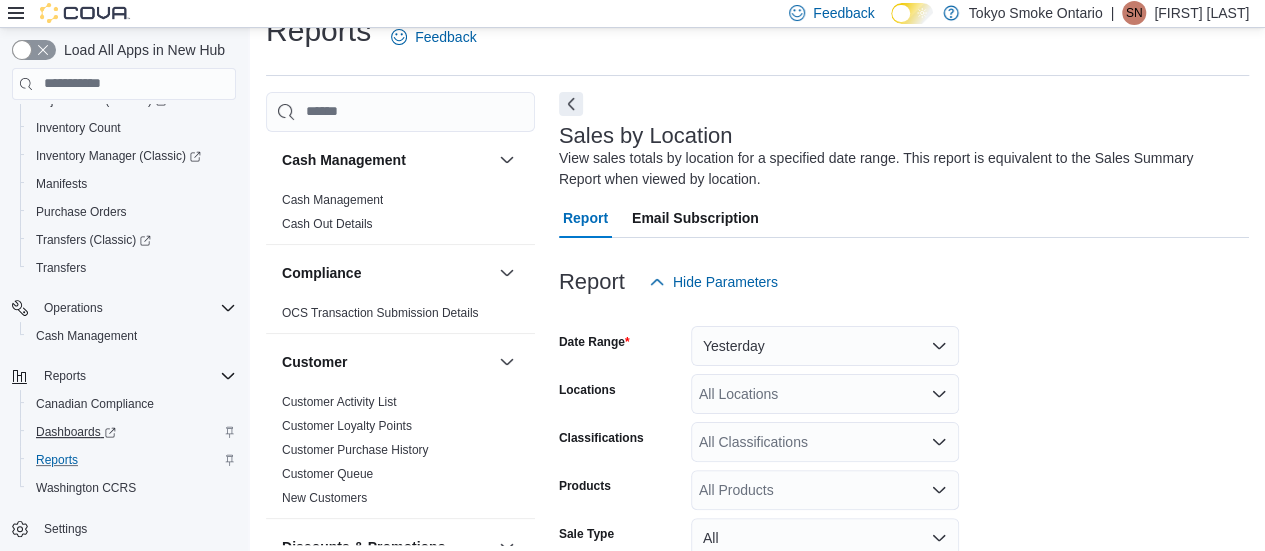 scroll, scrollTop: 67, scrollLeft: 0, axis: vertical 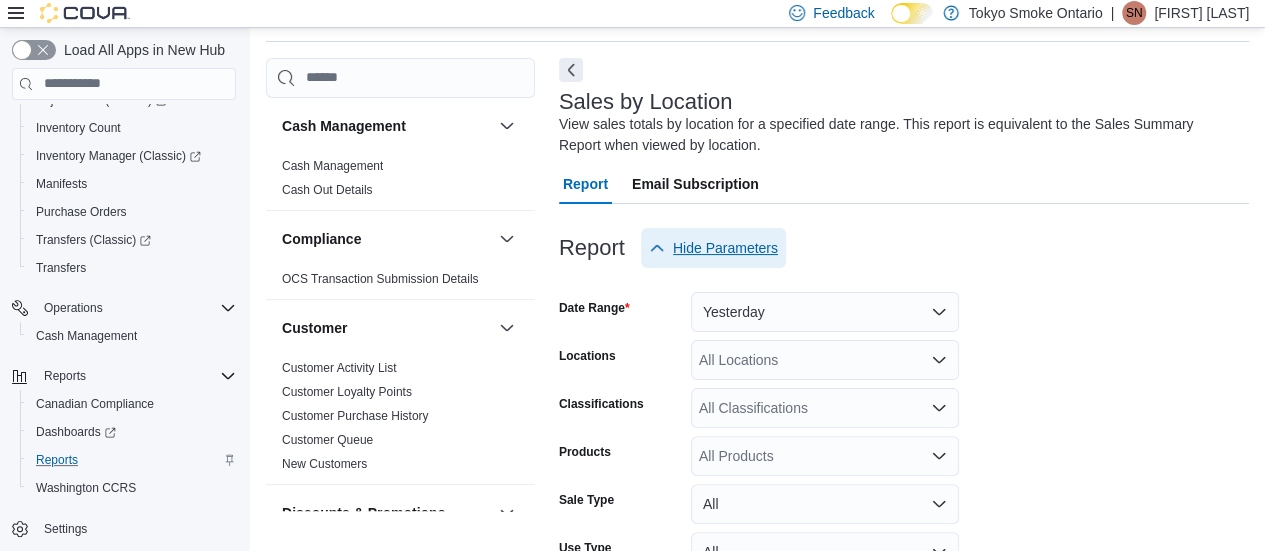 click on "Hide Parameters" at bounding box center (713, 248) 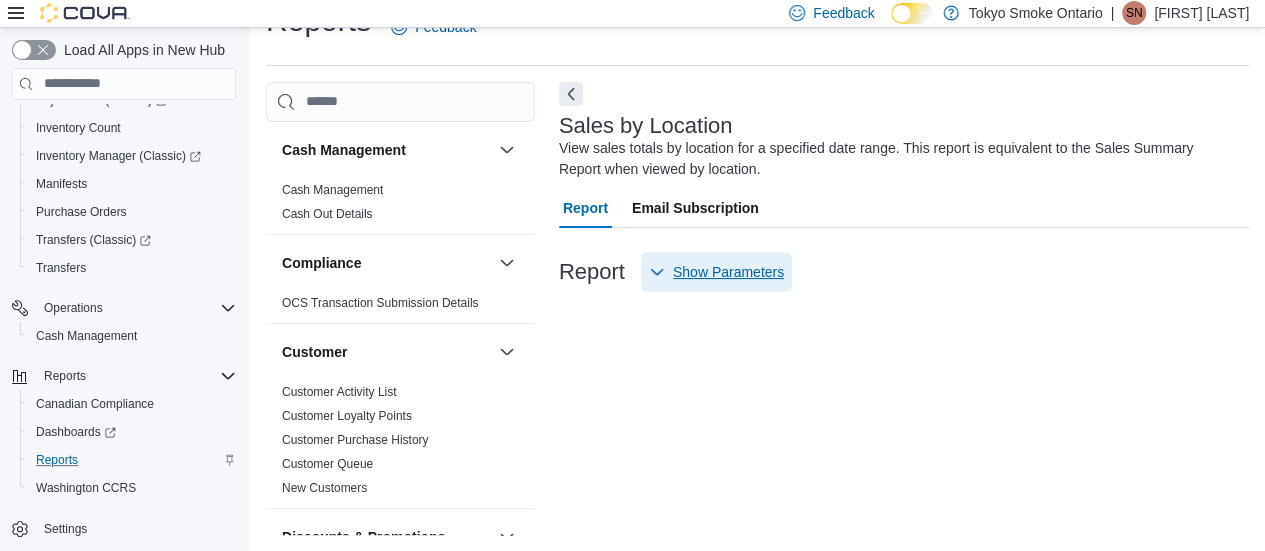 scroll, scrollTop: 42, scrollLeft: 0, axis: vertical 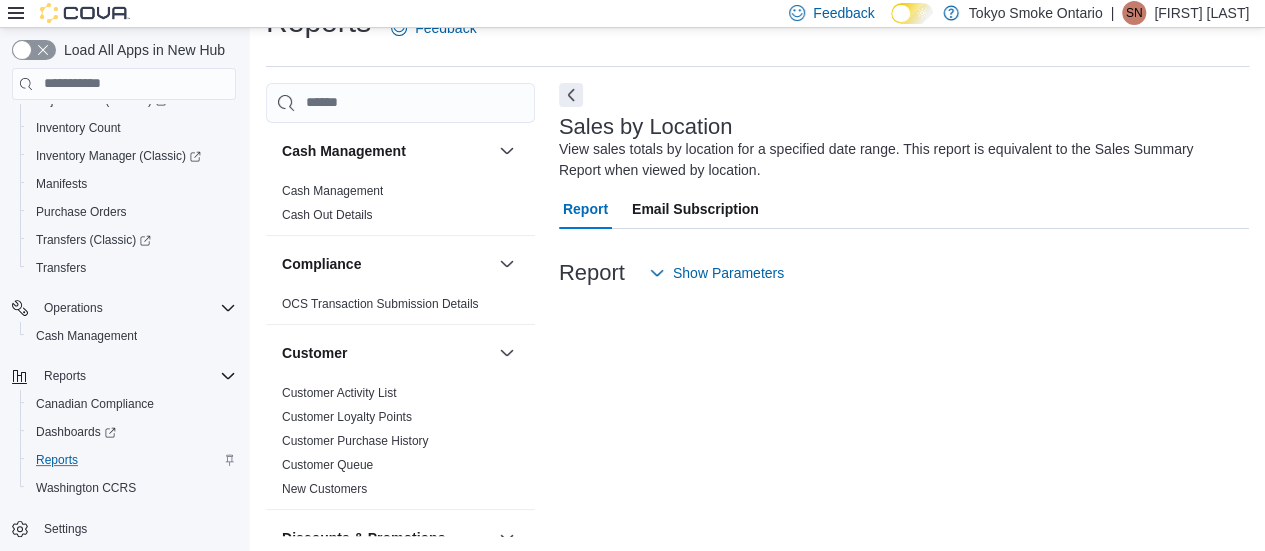 click on "Report" at bounding box center [592, 273] 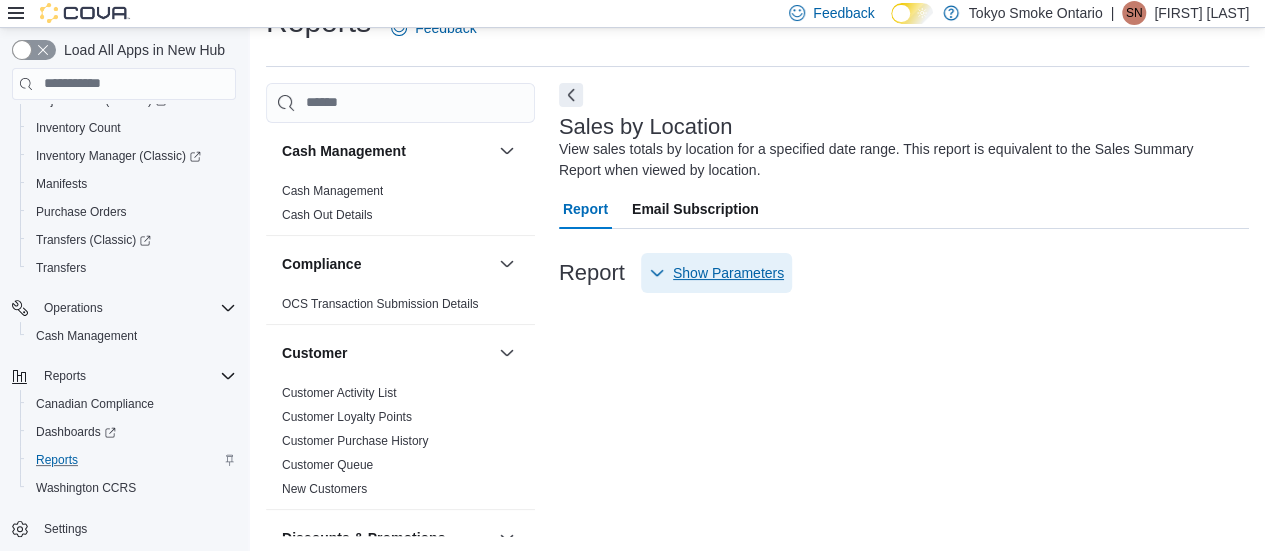 click 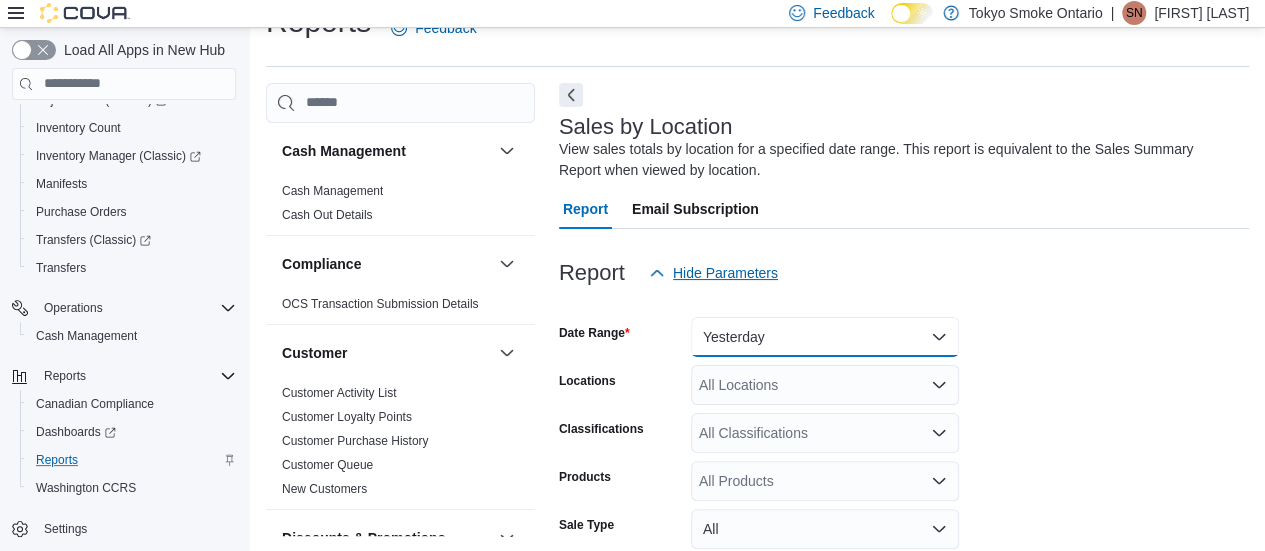 click on "Yesterday" at bounding box center (825, 337) 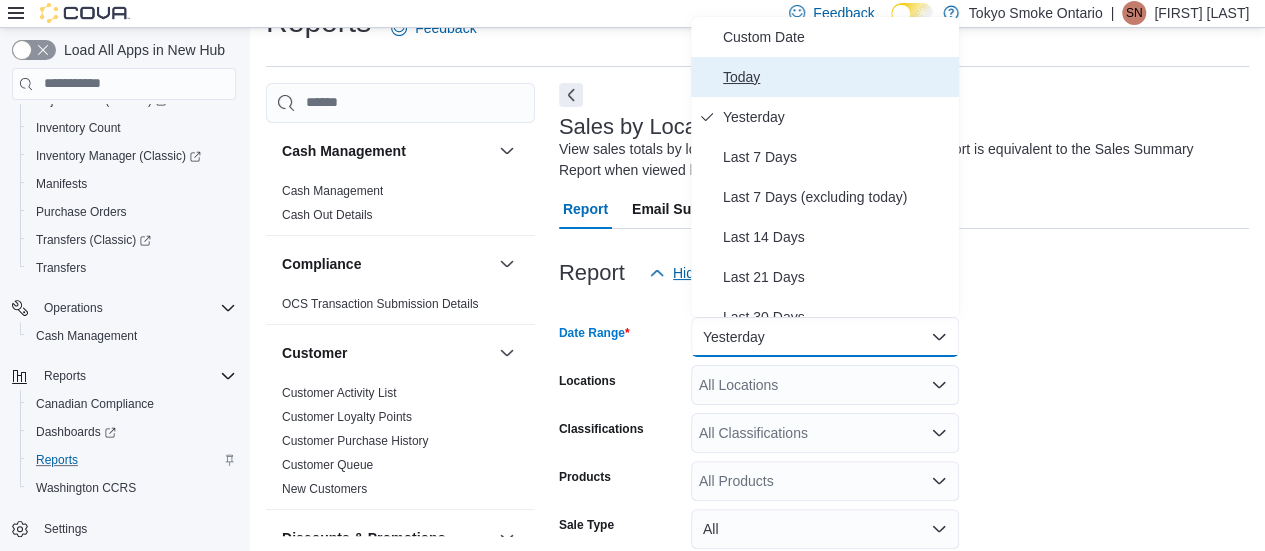 click on "Today" at bounding box center [837, 77] 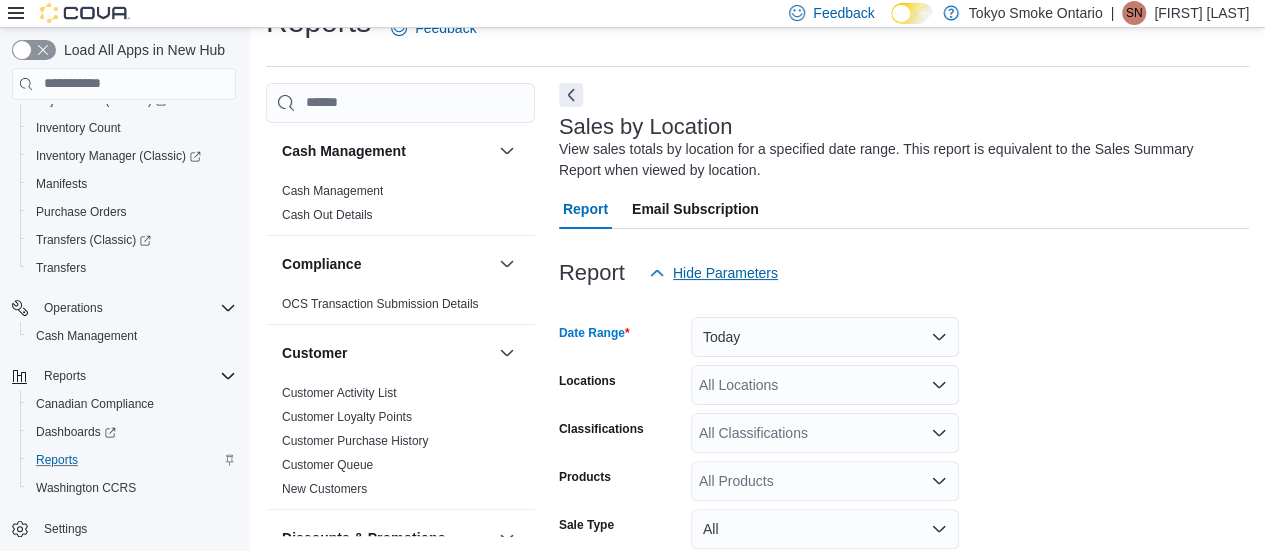 click on "All Locations" at bounding box center (825, 385) 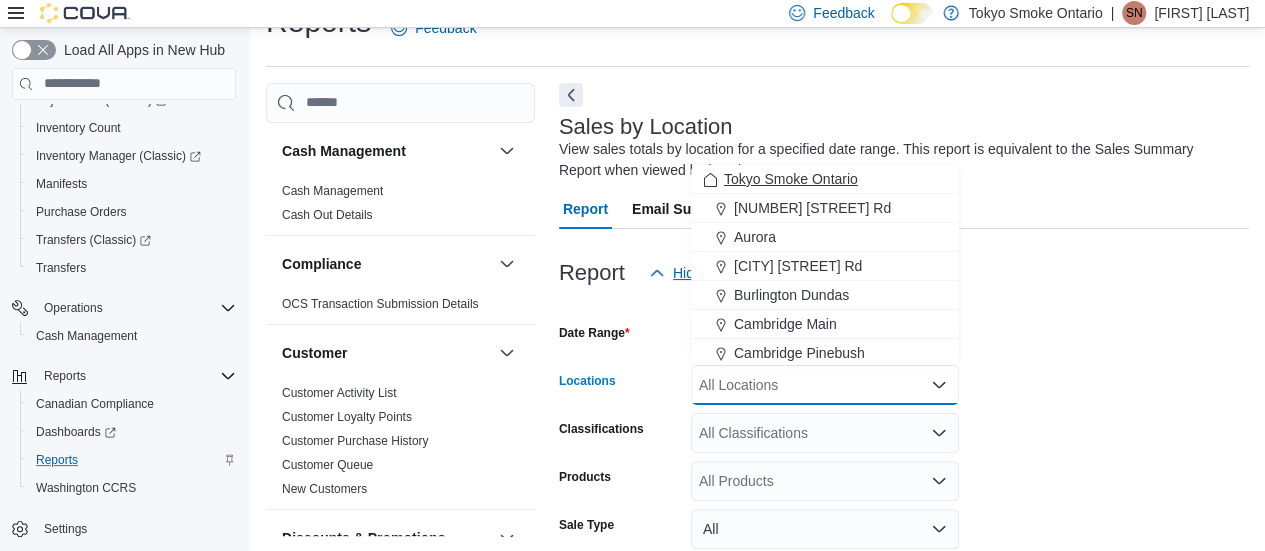 click on "Tokyo Smoke Ontario" at bounding box center [791, 179] 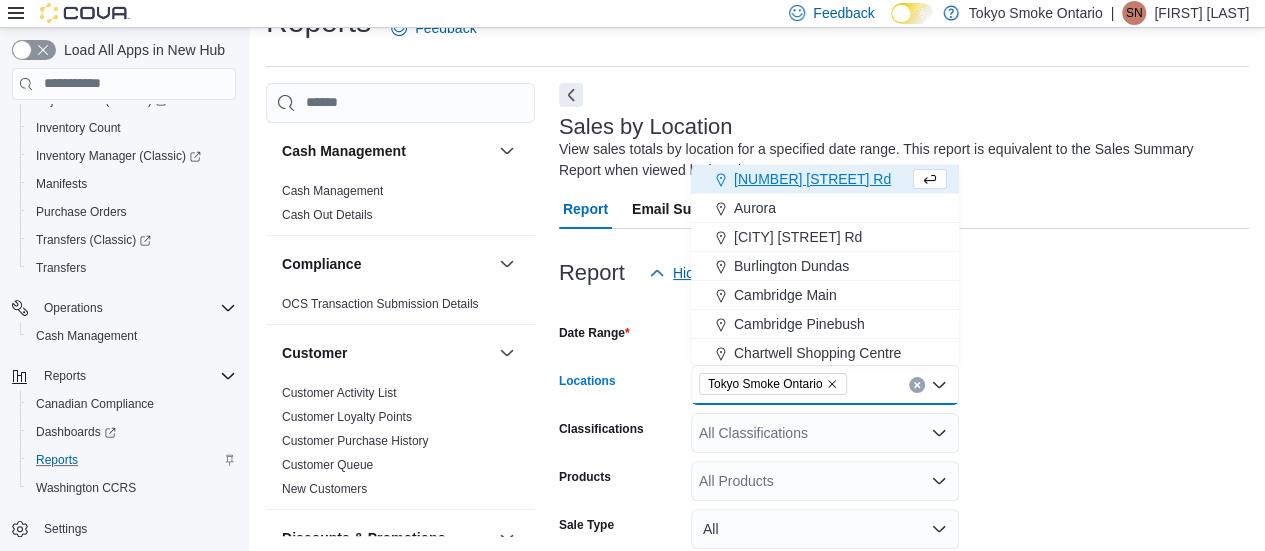click on "Date Range Today Locations Tokyo Smoke Ontario Combo box. Selected. Tokyo Smoke Ontario. Press Backspace to delete Tokyo Smoke Ontario. Combo box input. All Locations. Type some text or, to display a list of choices, press Down Arrow. To exit the list of choices, press Escape. Classifications All Classifications Products All Products Sale Type All Use Type All Is Delivery All Export  Run Report" at bounding box center (904, 497) 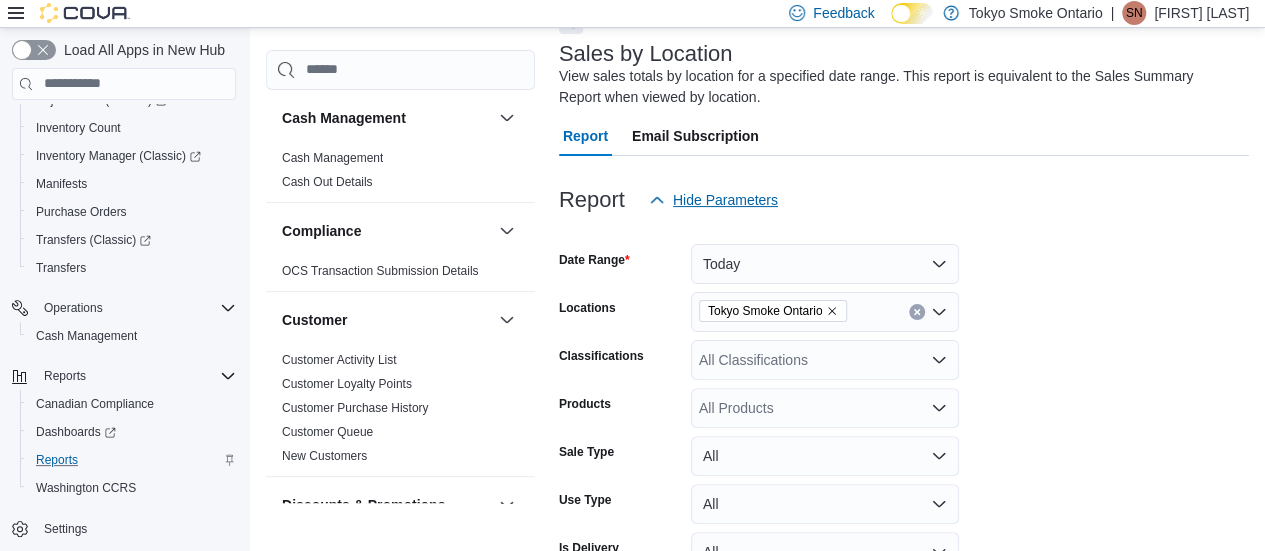 scroll, scrollTop: 231, scrollLeft: 0, axis: vertical 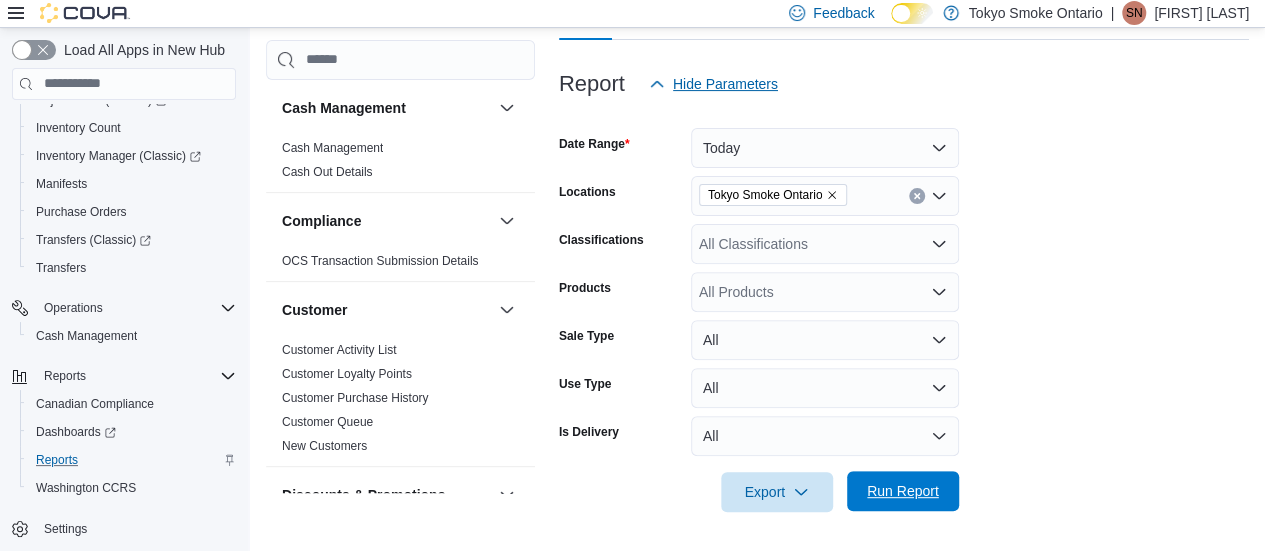 click on "Run Report" at bounding box center (903, 491) 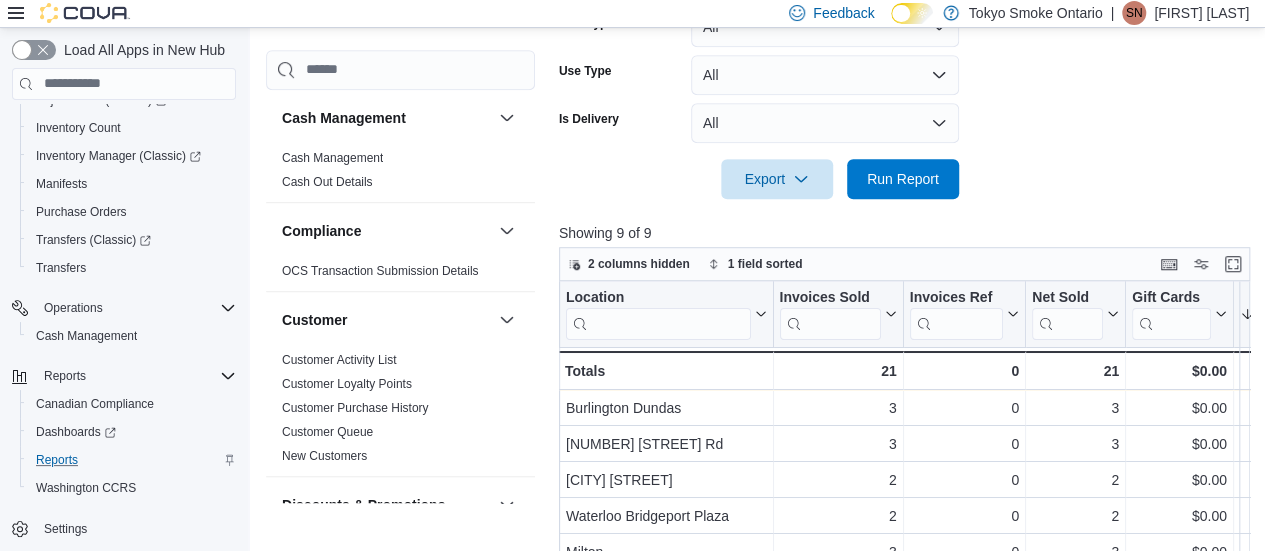 scroll, scrollTop: 631, scrollLeft: 0, axis: vertical 